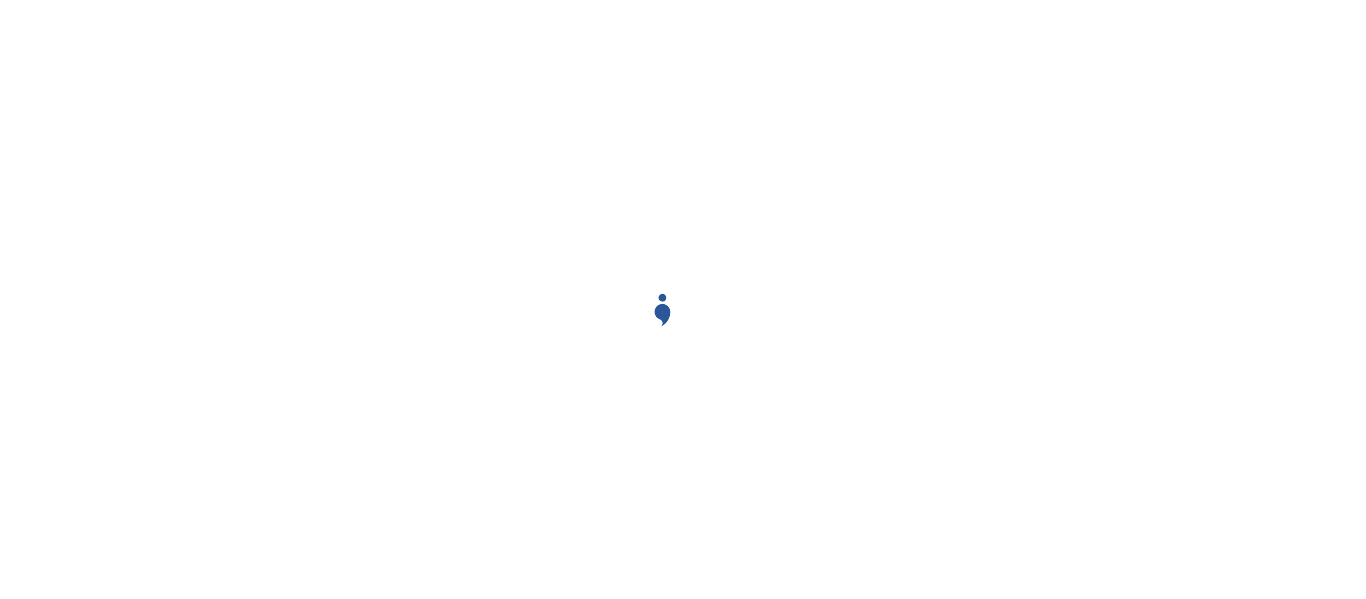 scroll, scrollTop: 0, scrollLeft: 0, axis: both 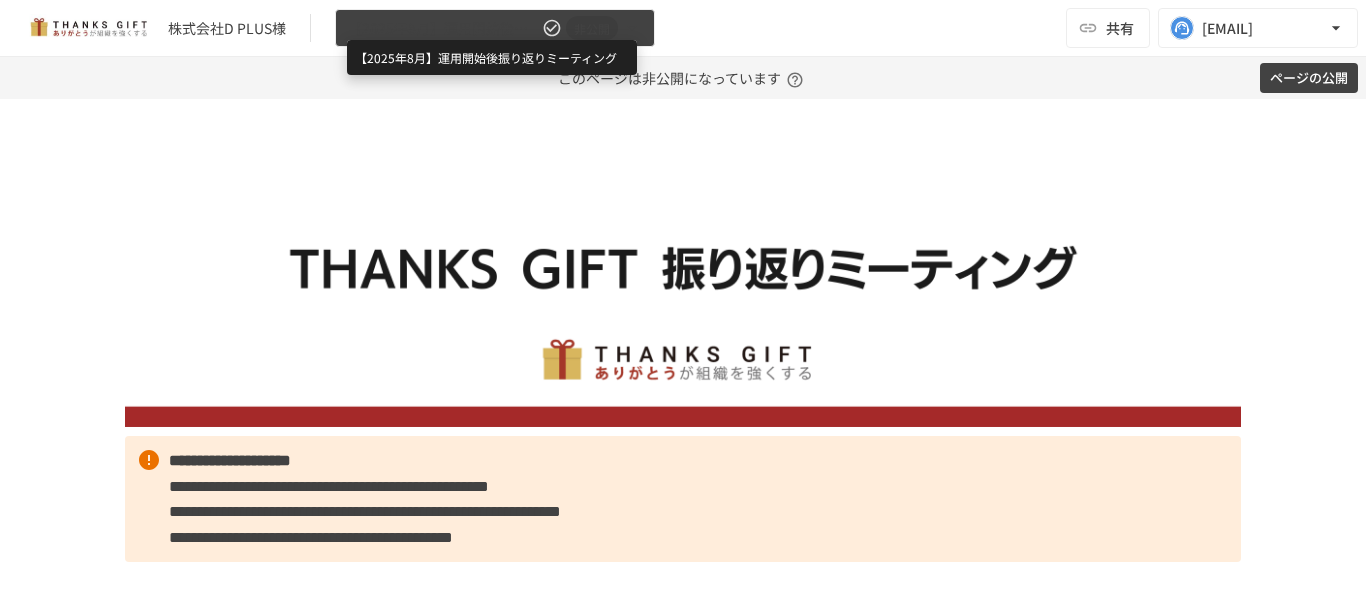 click on "【2025年8月】運用開始後振り返りミーティング" at bounding box center [443, 28] 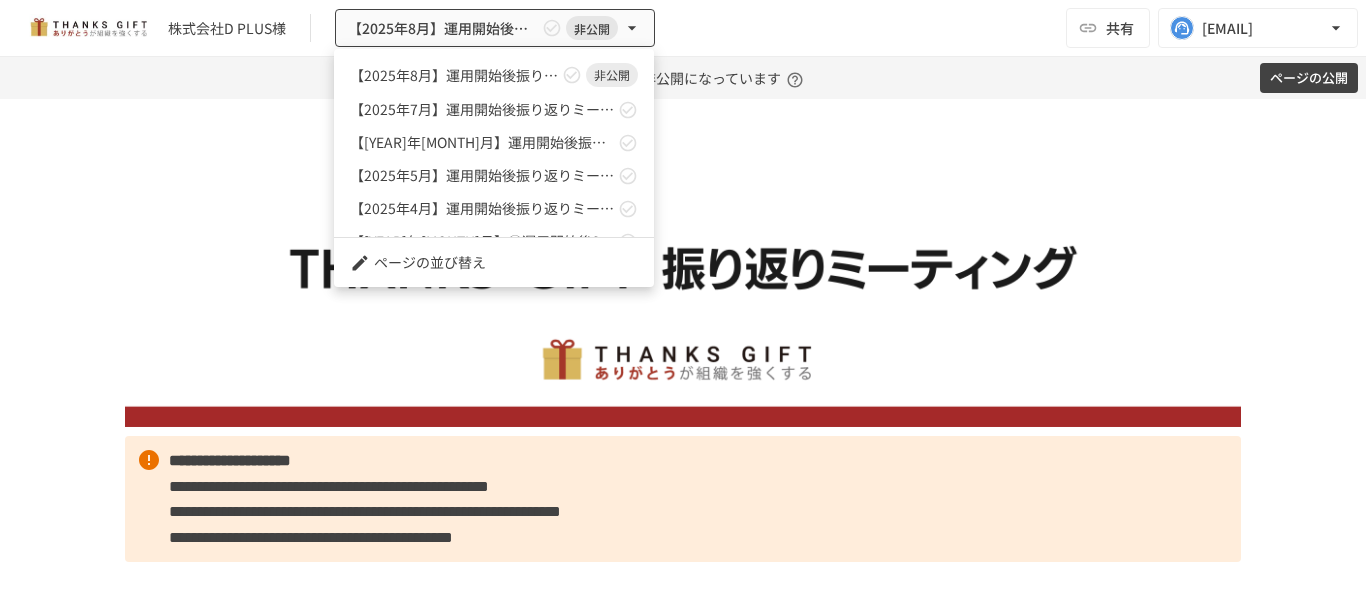 click at bounding box center (683, 299) 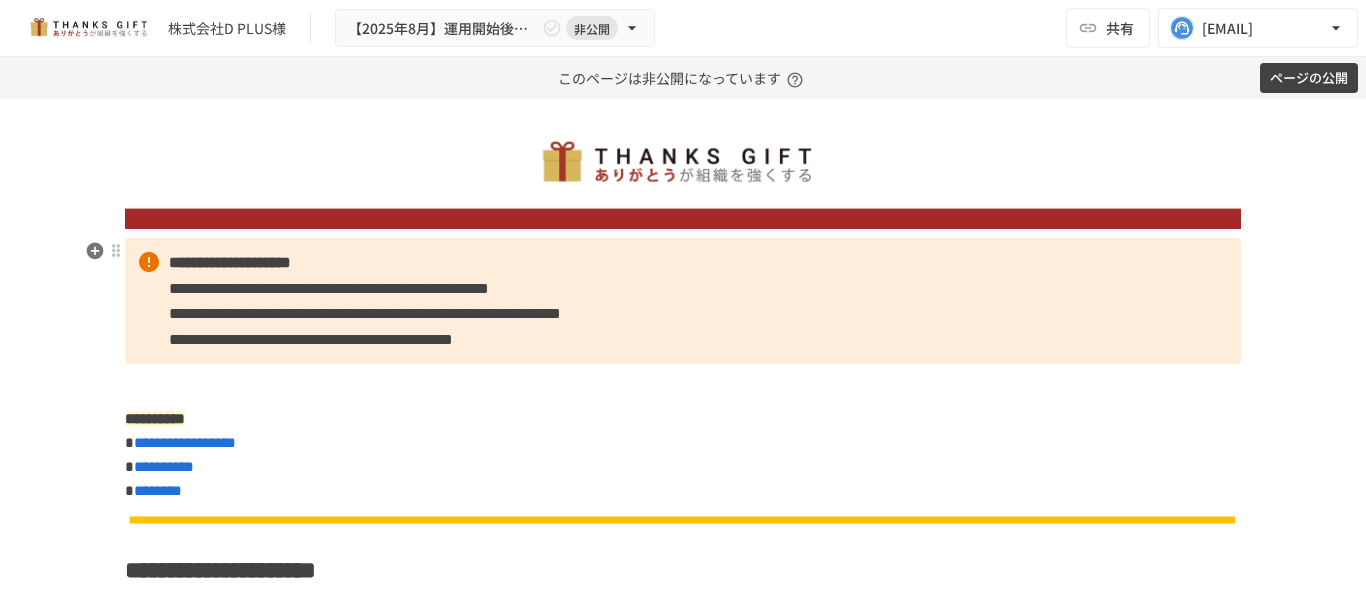scroll, scrollTop: 200, scrollLeft: 0, axis: vertical 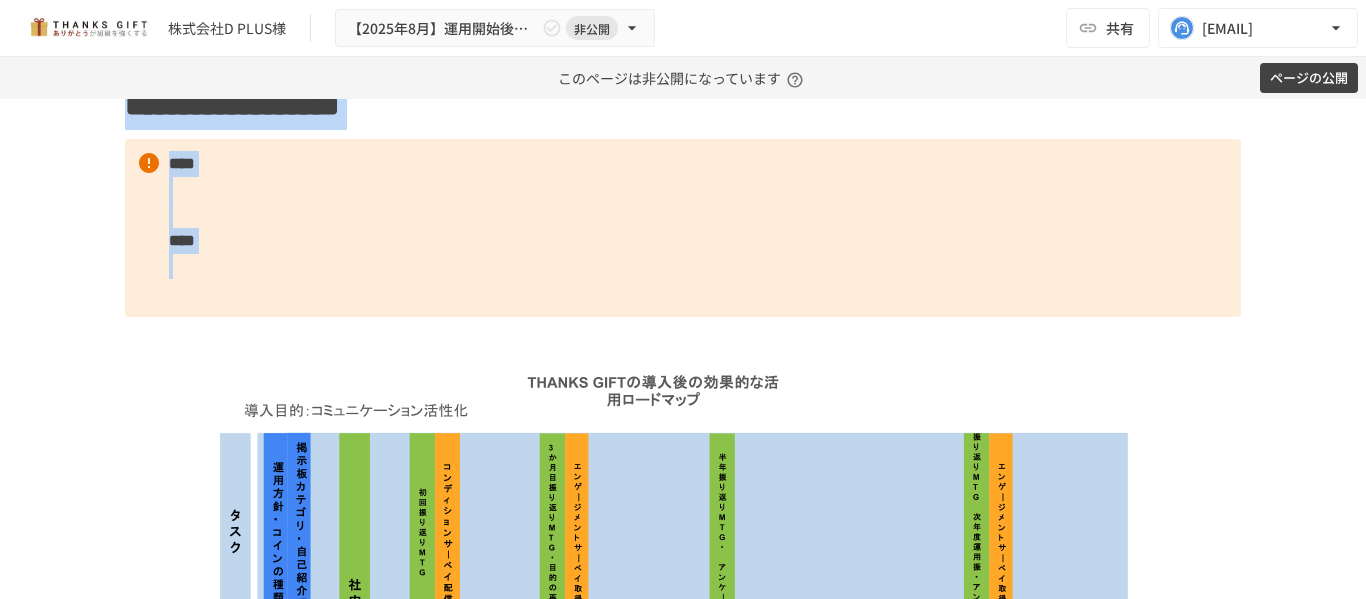 drag, startPoint x: 167, startPoint y: 260, endPoint x: 1302, endPoint y: 306, distance: 1135.9318 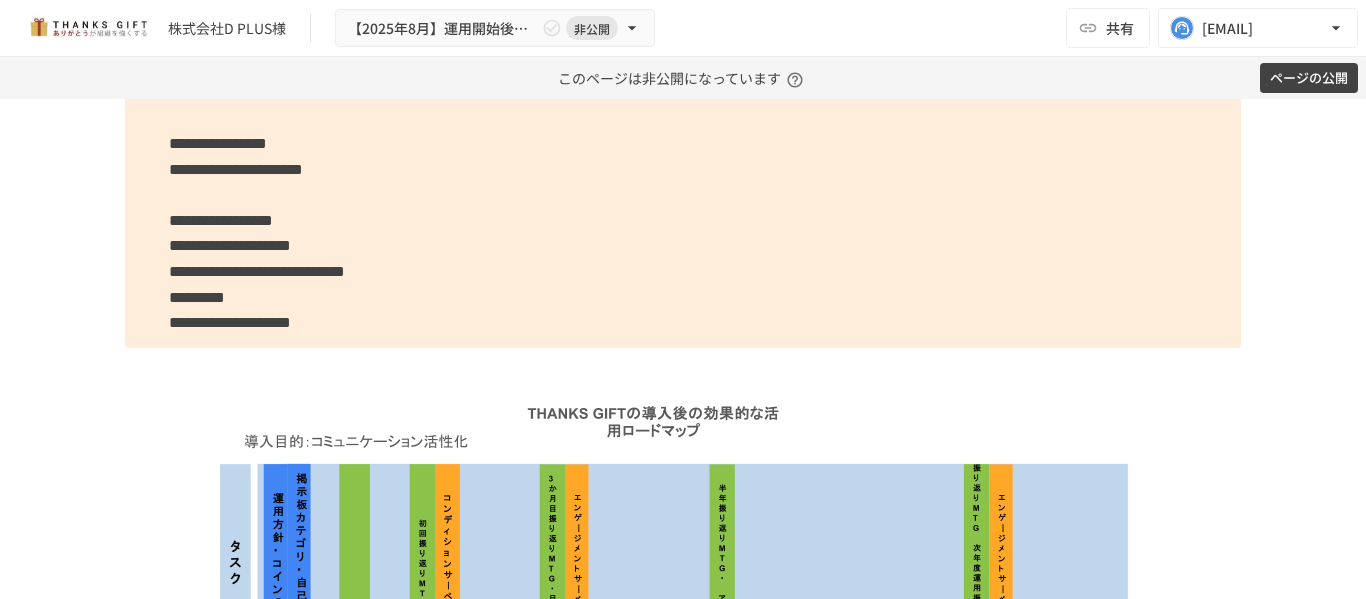 scroll, scrollTop: 2325, scrollLeft: 0, axis: vertical 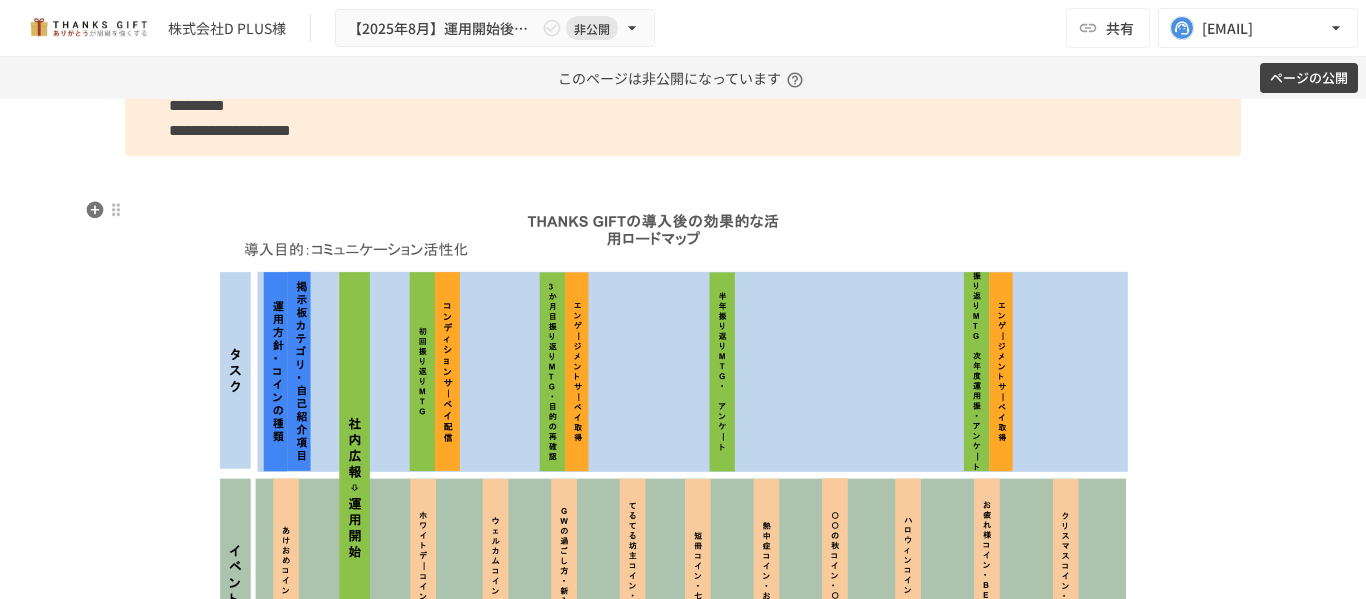 click at bounding box center (683, 469) 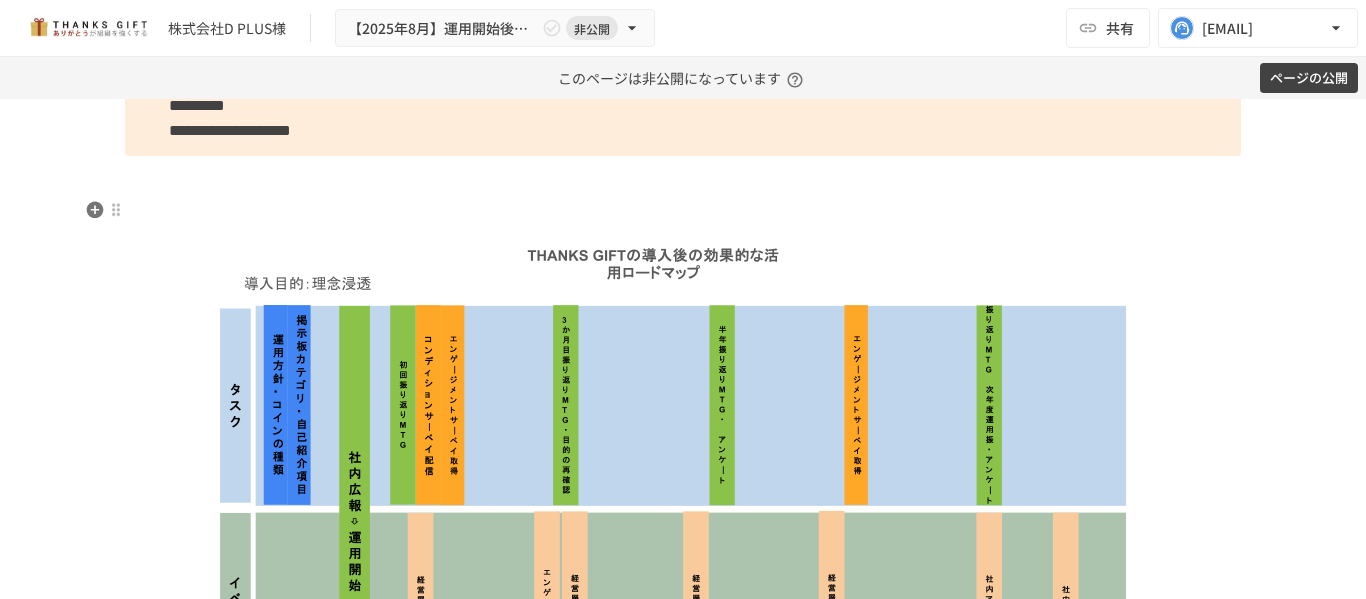 click at bounding box center [683, 503] 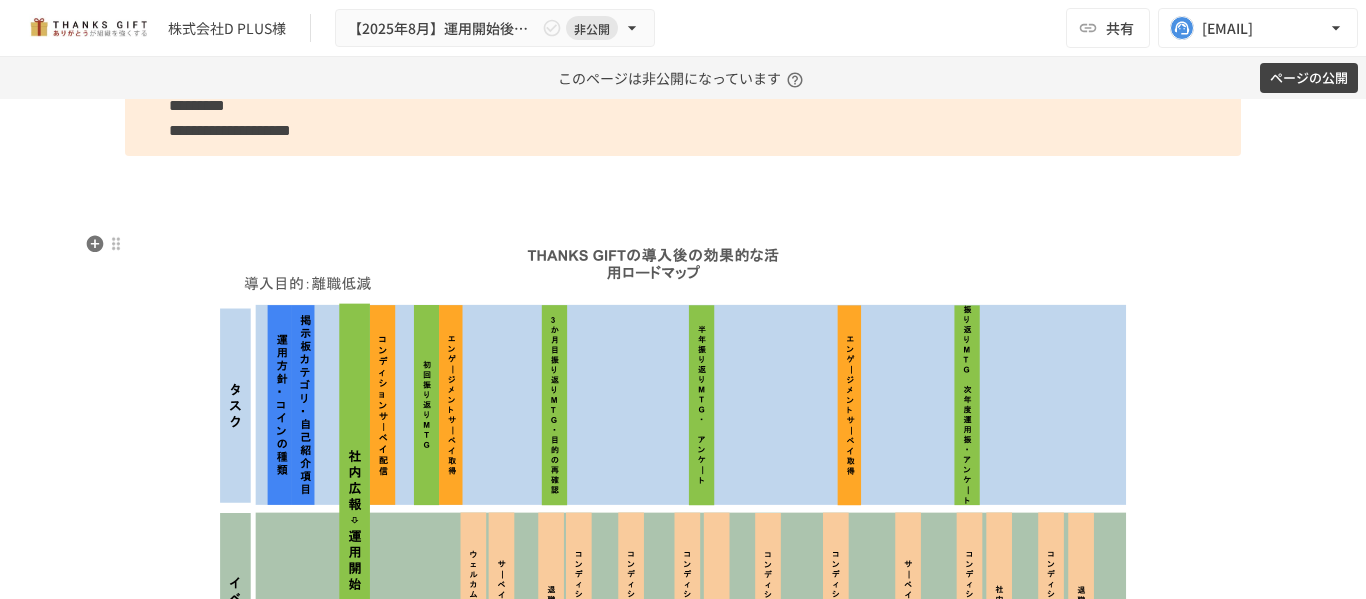 click at bounding box center [683, 503] 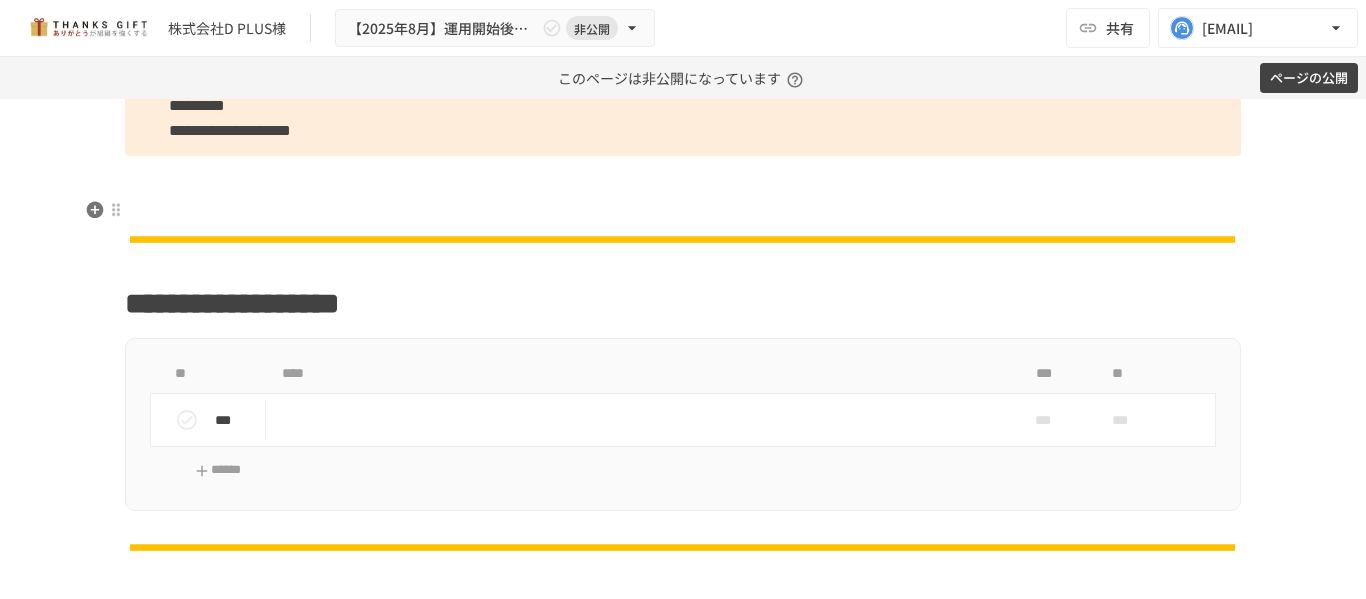 click at bounding box center (683, 211) 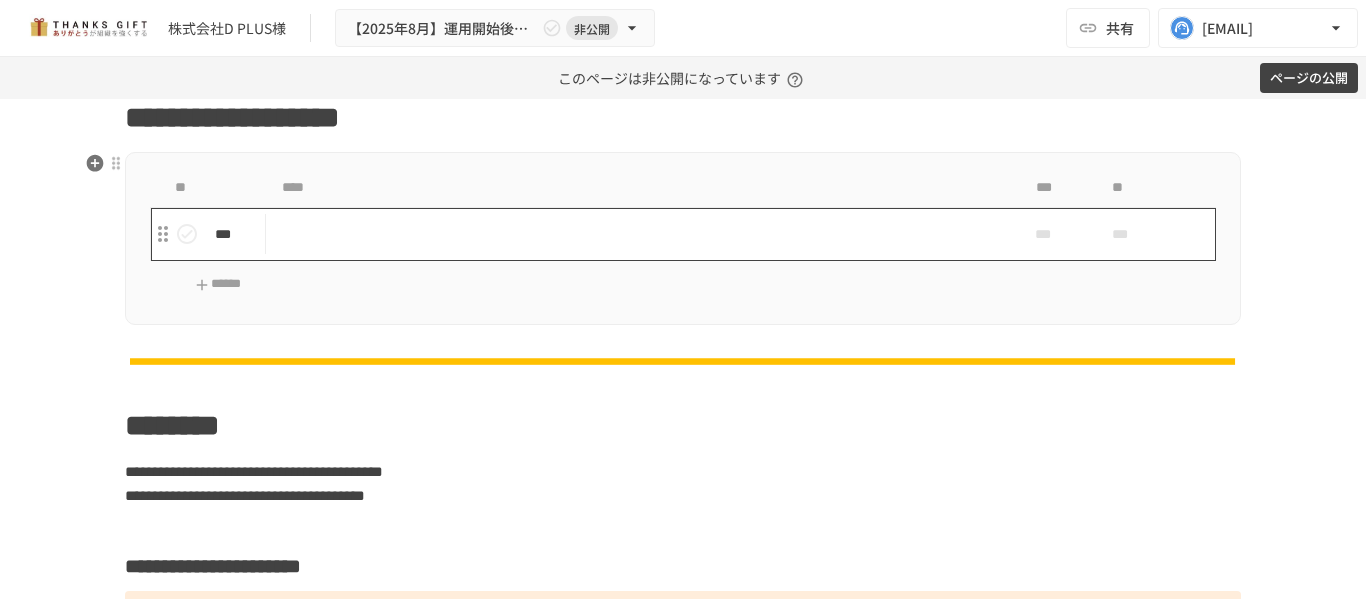 scroll, scrollTop: 2725, scrollLeft: 0, axis: vertical 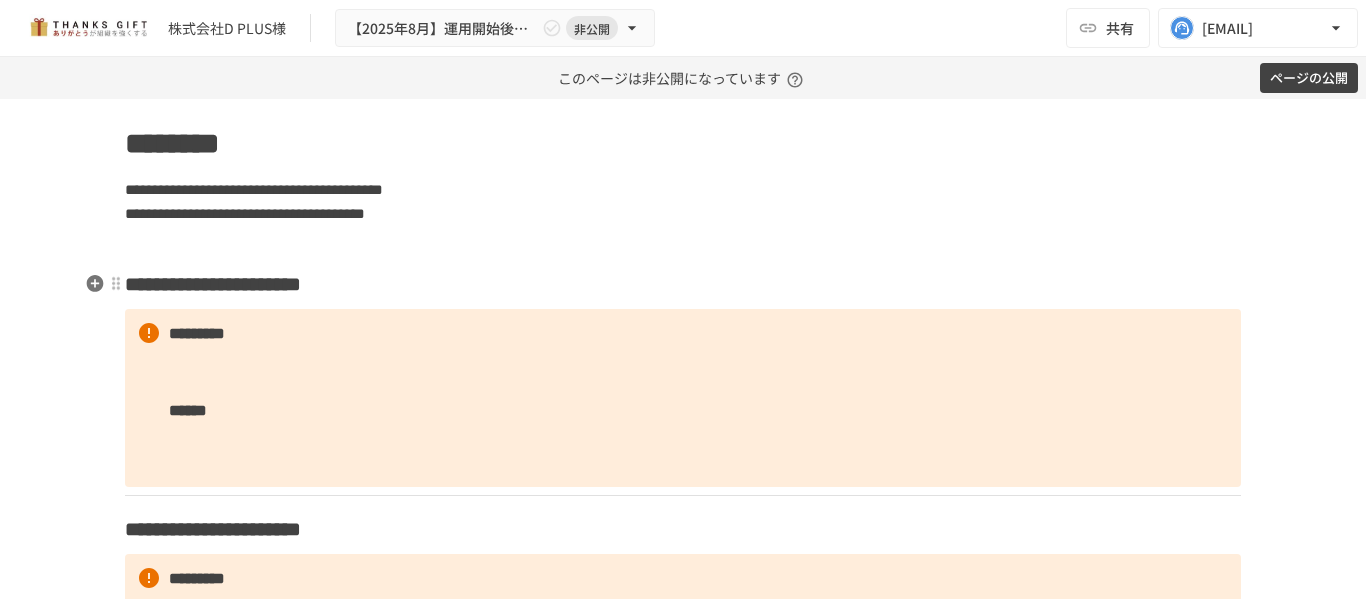 click on "**********" at bounding box center [683, 284] 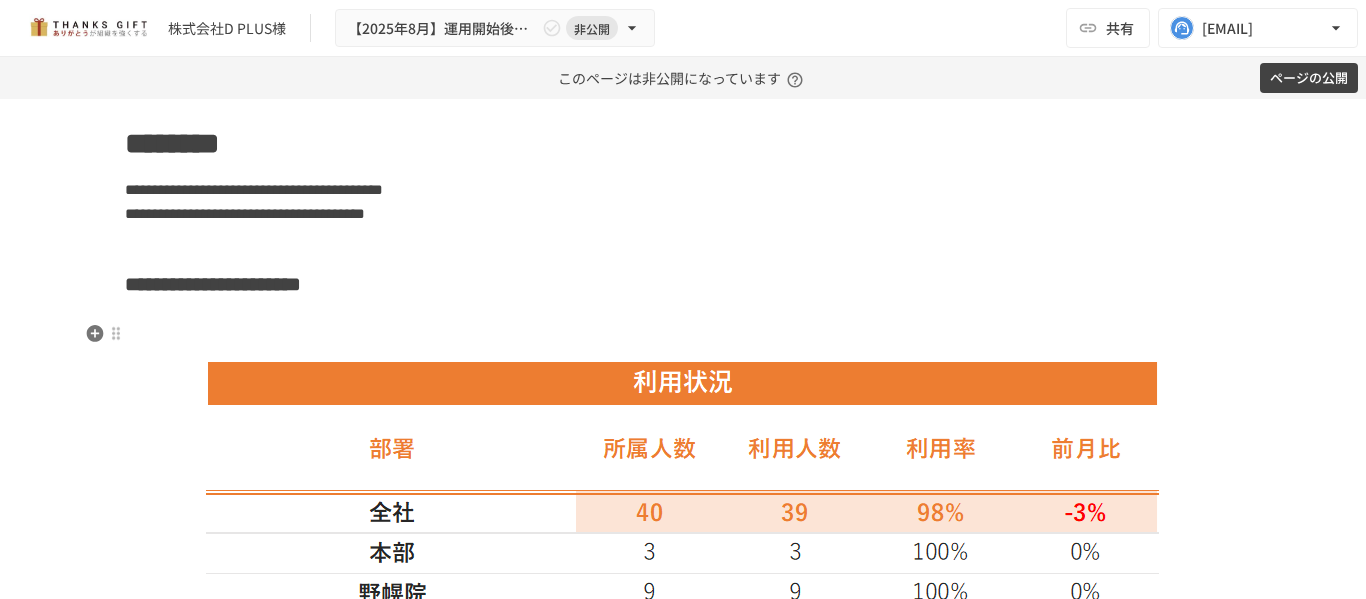 click at bounding box center [683, 334] 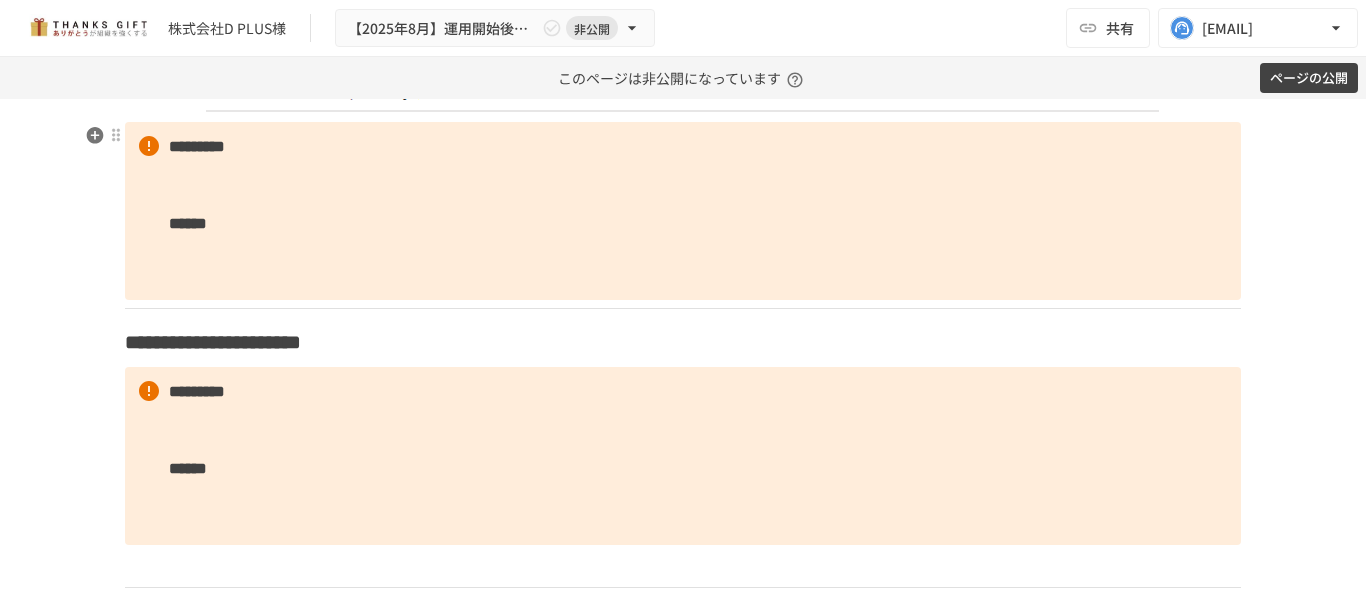 scroll, scrollTop: 3625, scrollLeft: 0, axis: vertical 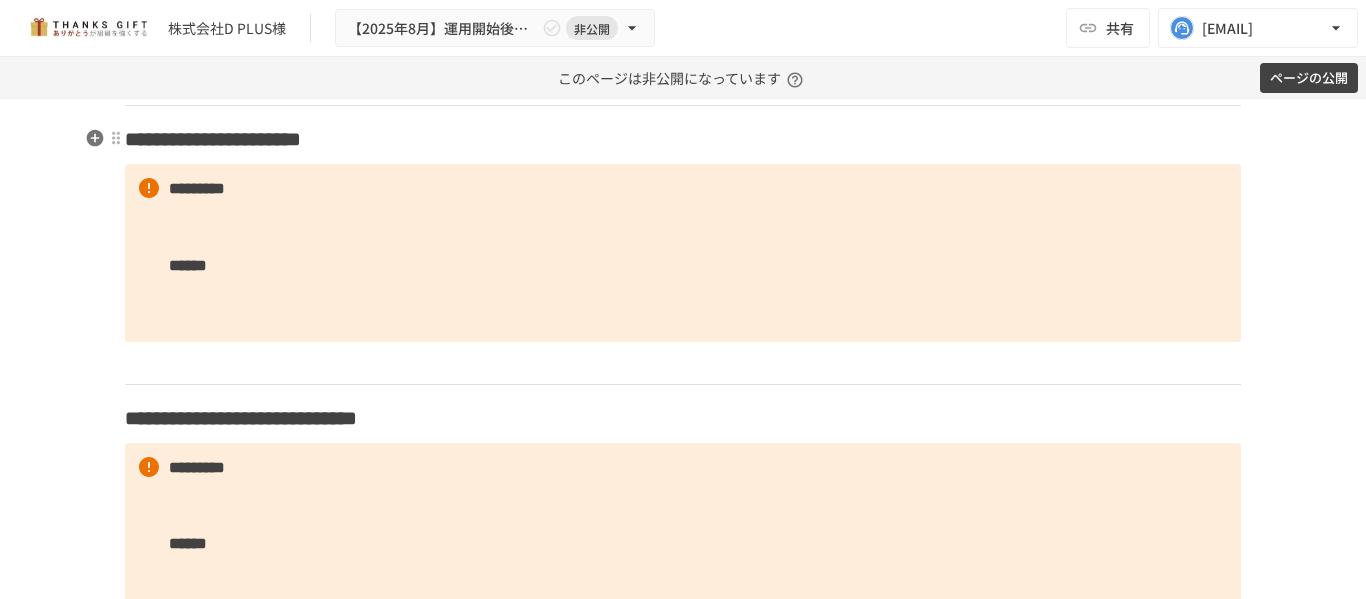 click on "**********" at bounding box center [683, 139] 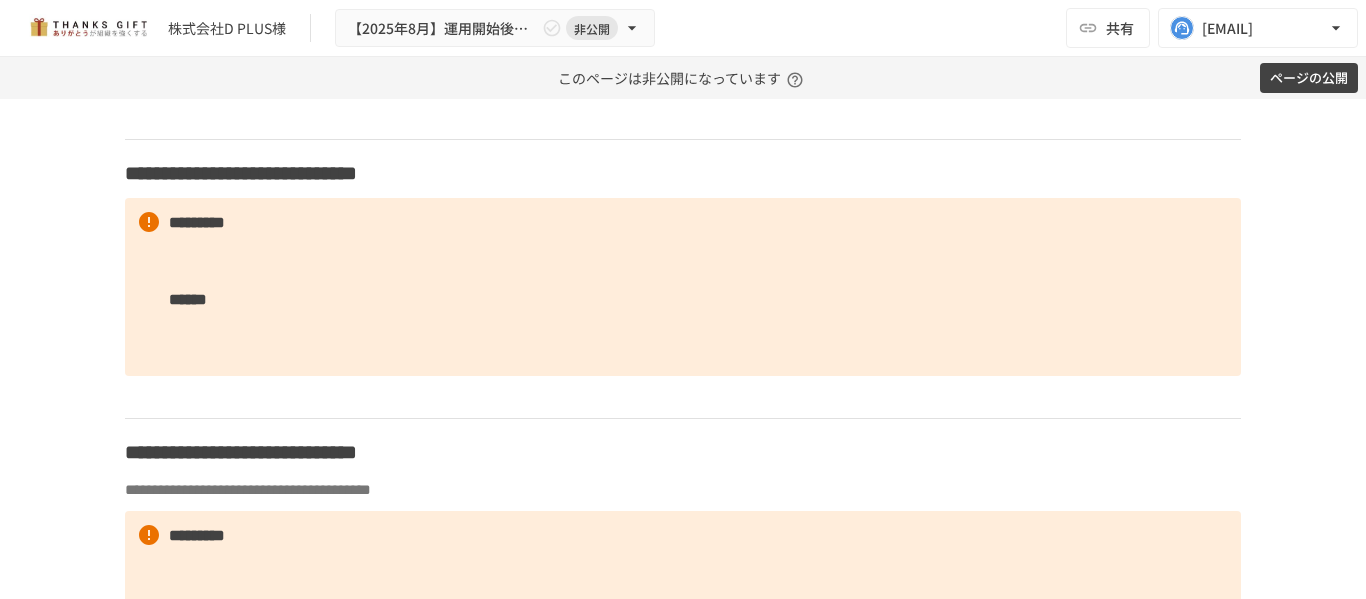 scroll, scrollTop: 4225, scrollLeft: 0, axis: vertical 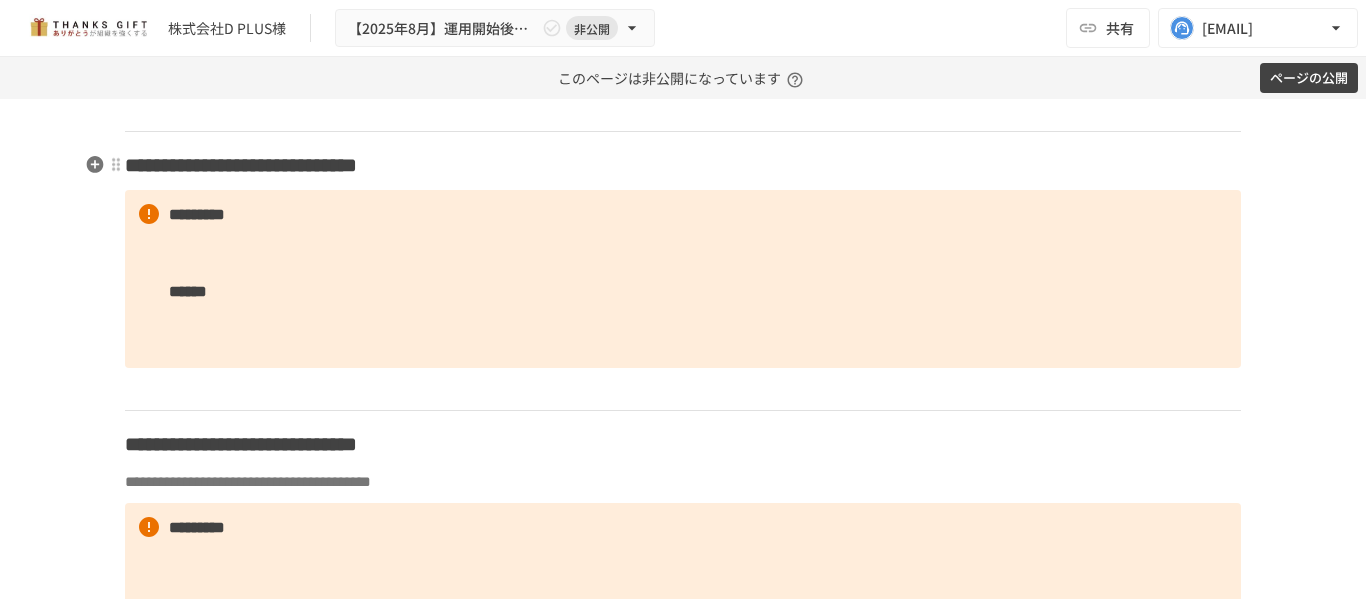 click on "**********" at bounding box center (683, 165) 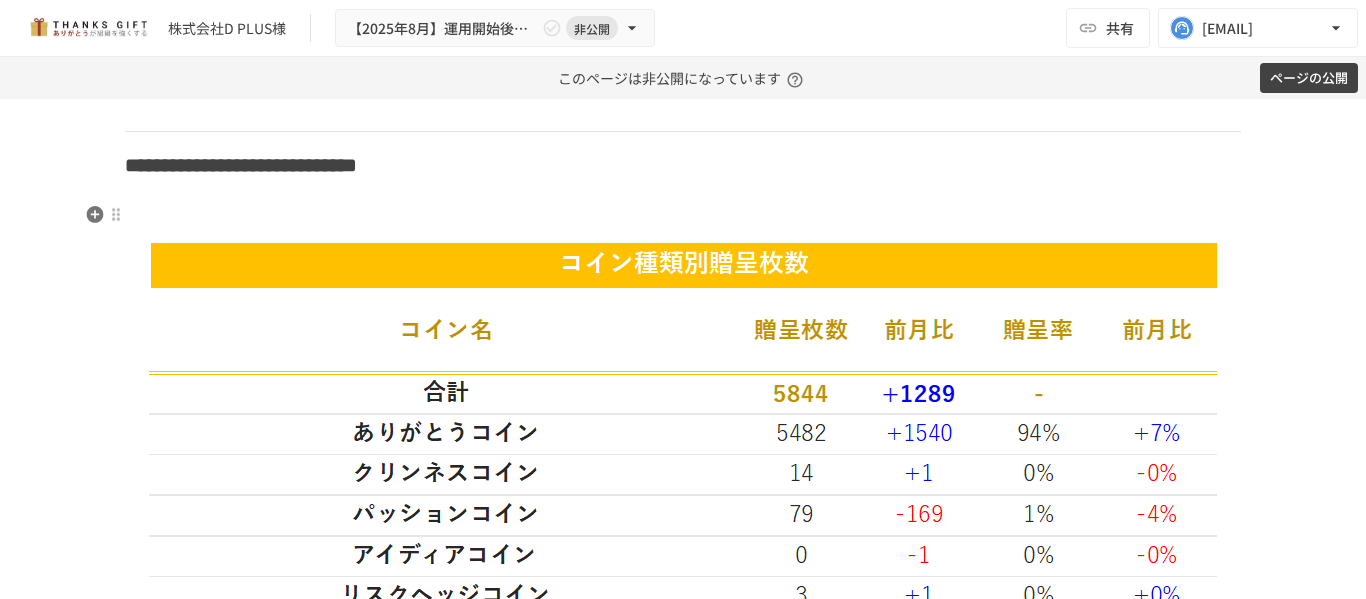 click at bounding box center [683, 215] 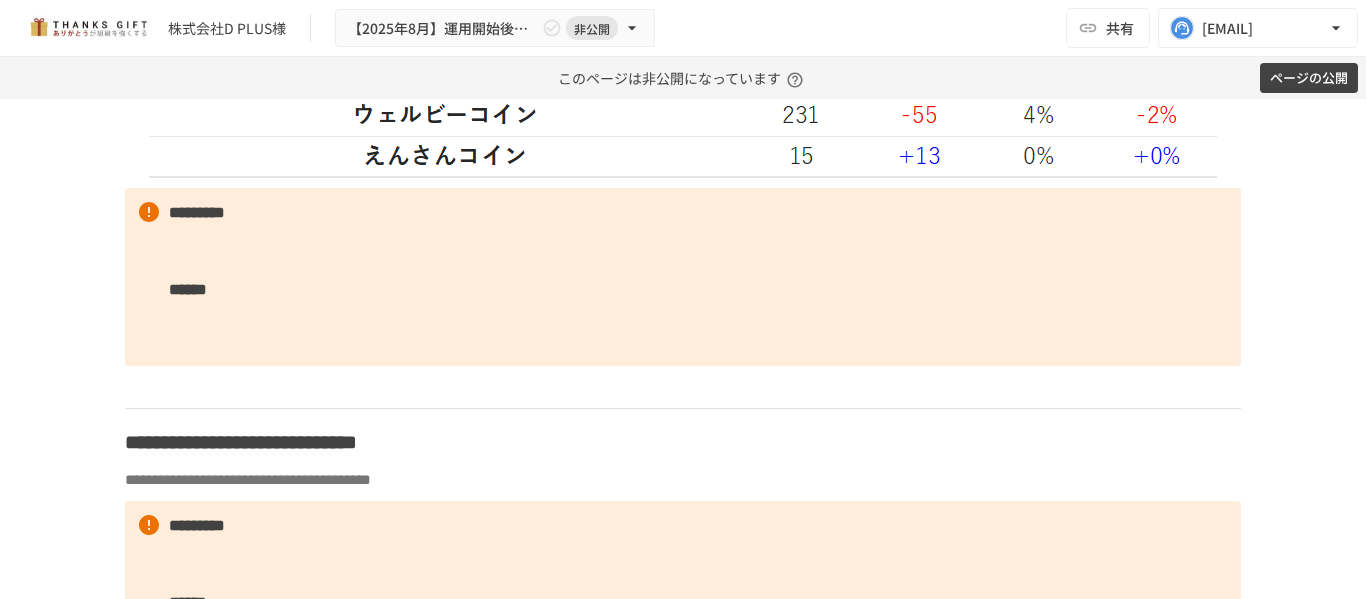 scroll, scrollTop: 5125, scrollLeft: 0, axis: vertical 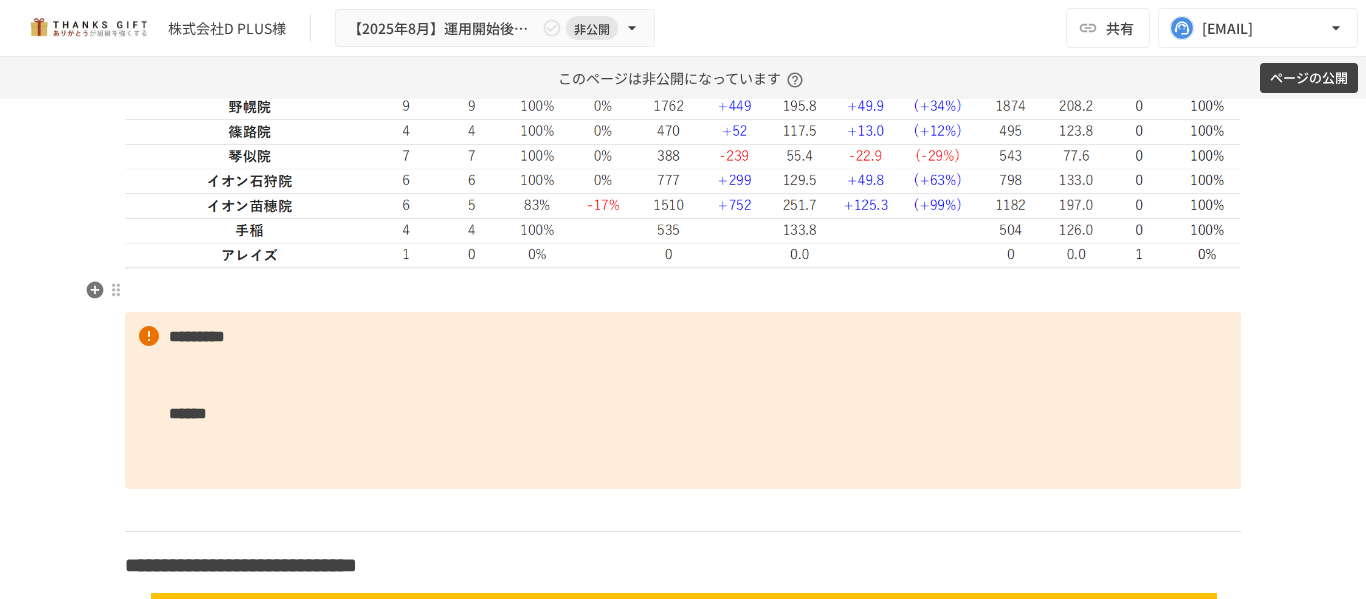 click at bounding box center [683, 291] 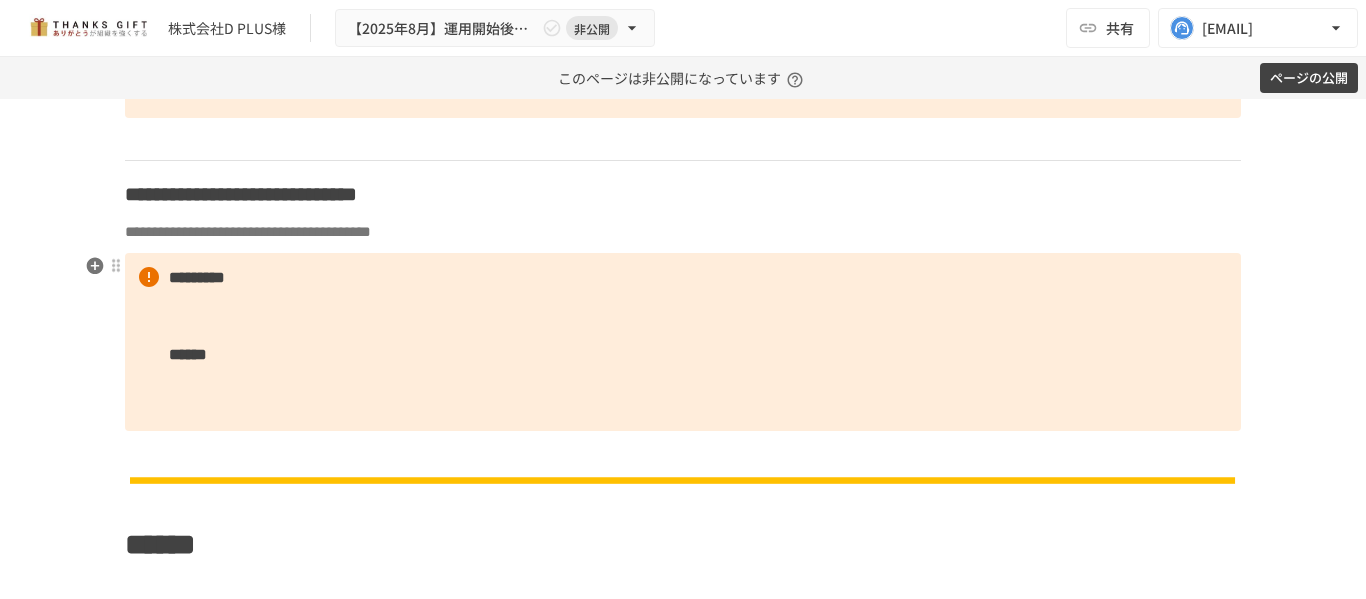 scroll, scrollTop: 5725, scrollLeft: 0, axis: vertical 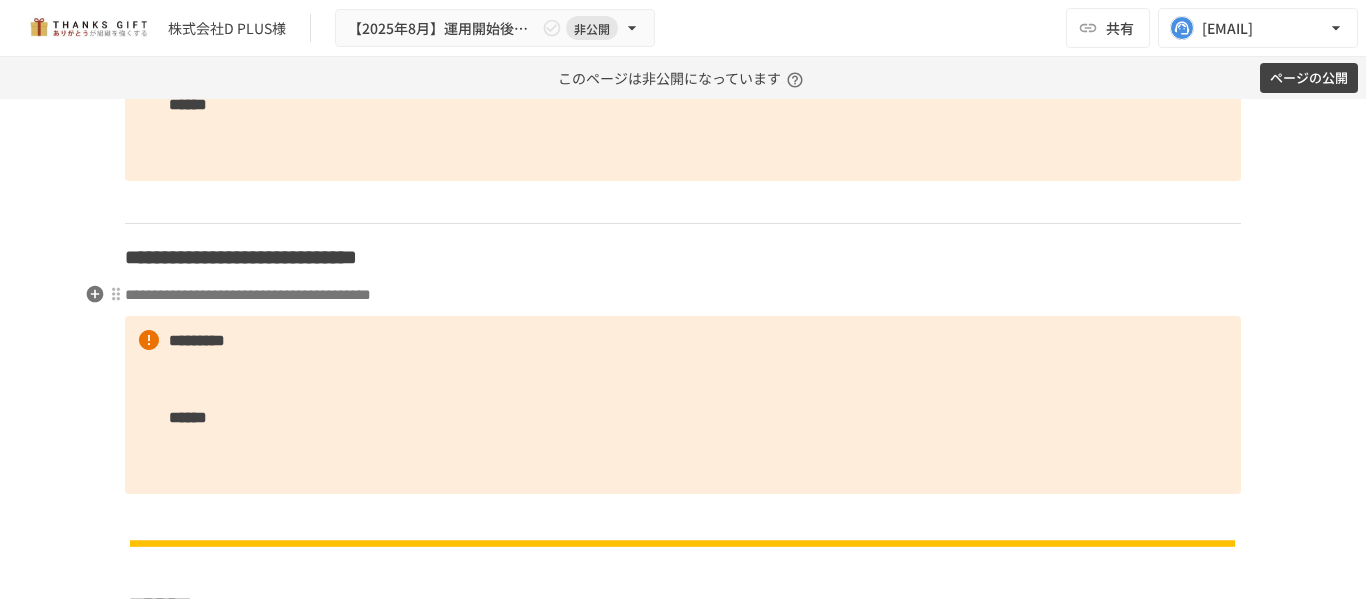 click on "**********" at bounding box center (683, 295) 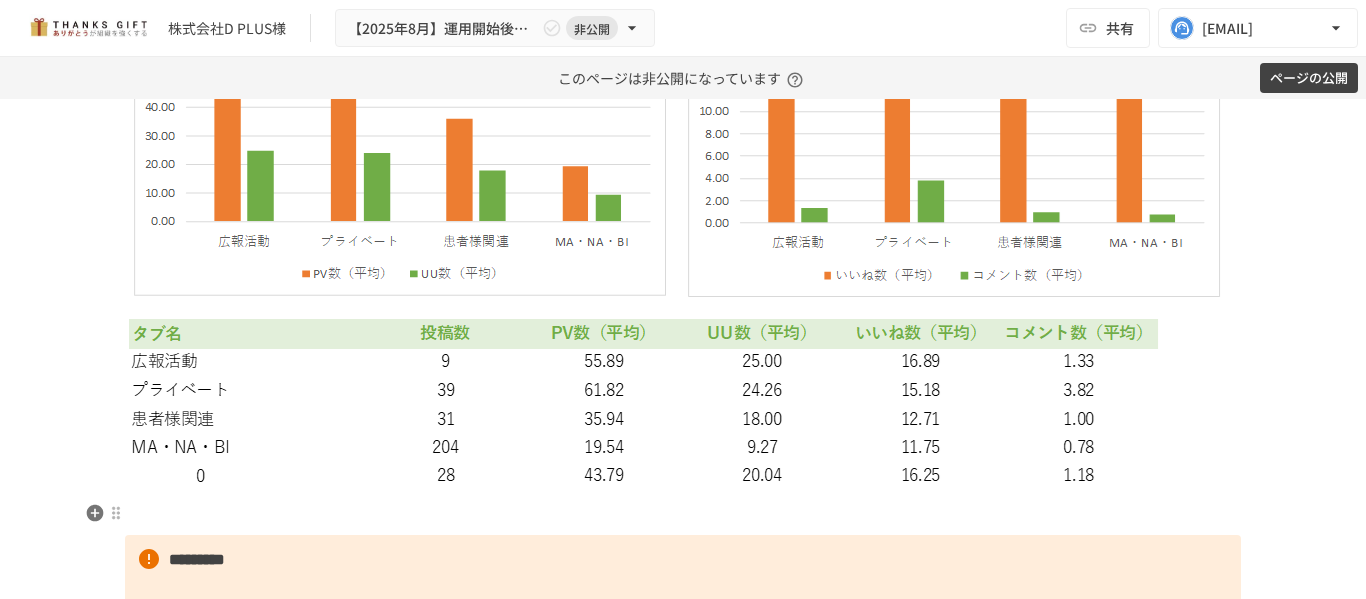 scroll, scrollTop: 6825, scrollLeft: 0, axis: vertical 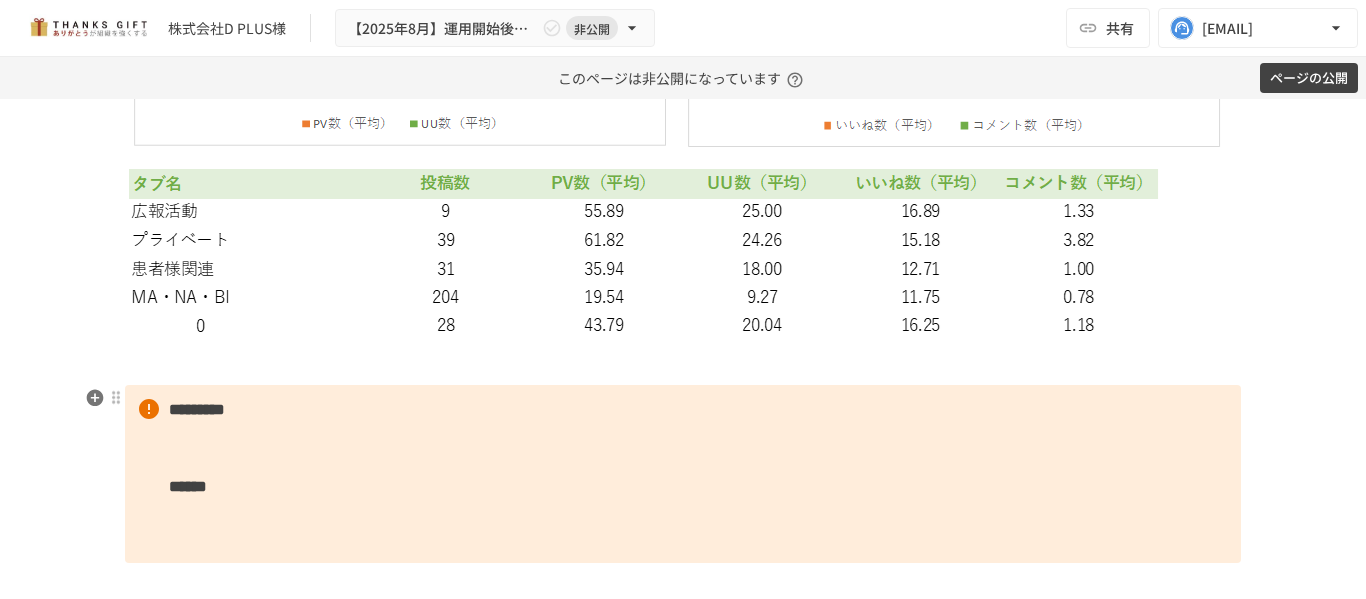 click at bounding box center (683, 364) 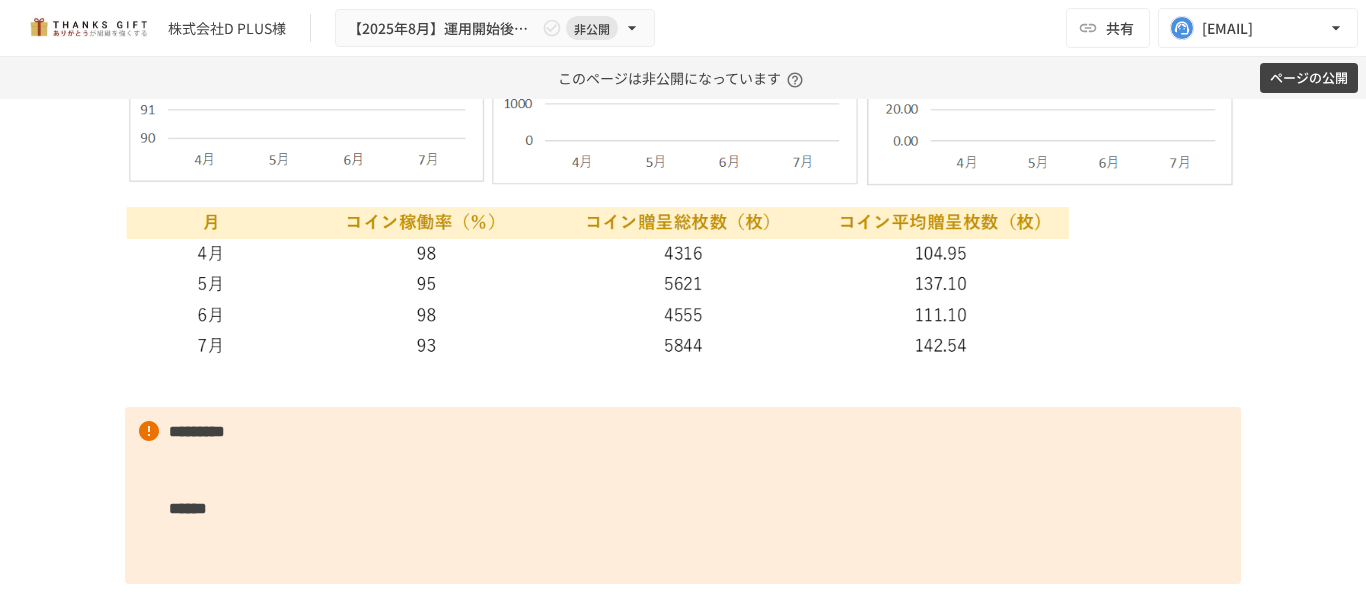 scroll, scrollTop: 4325, scrollLeft: 0, axis: vertical 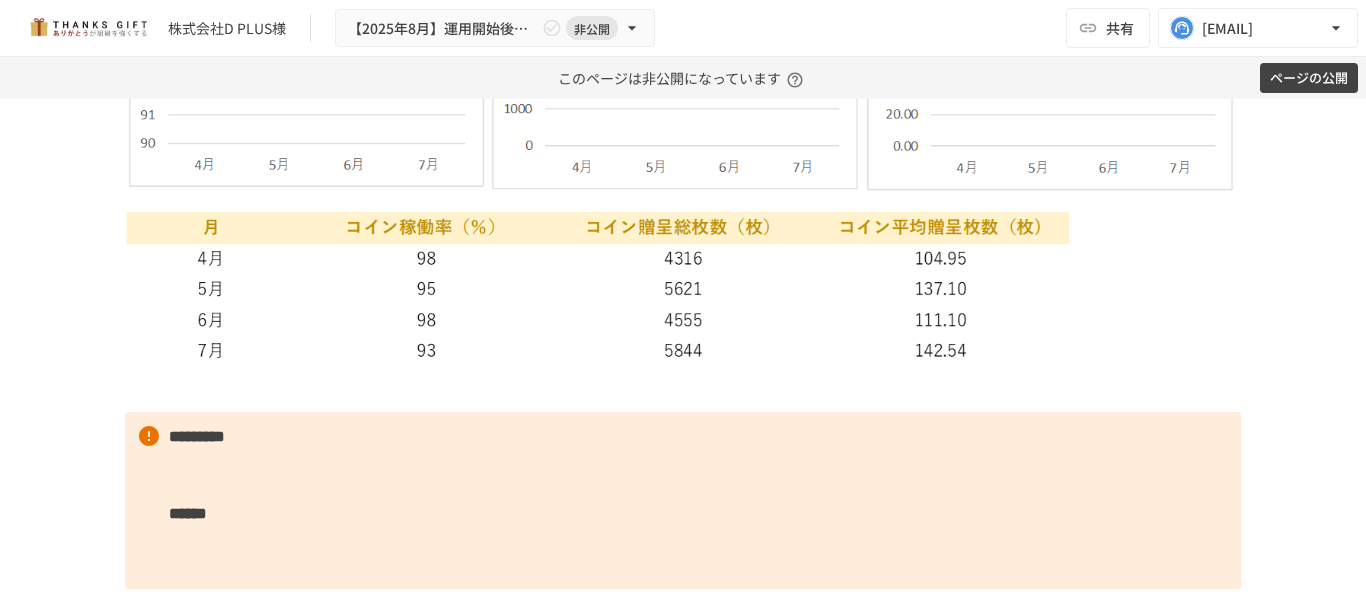 click at bounding box center (683, 74) 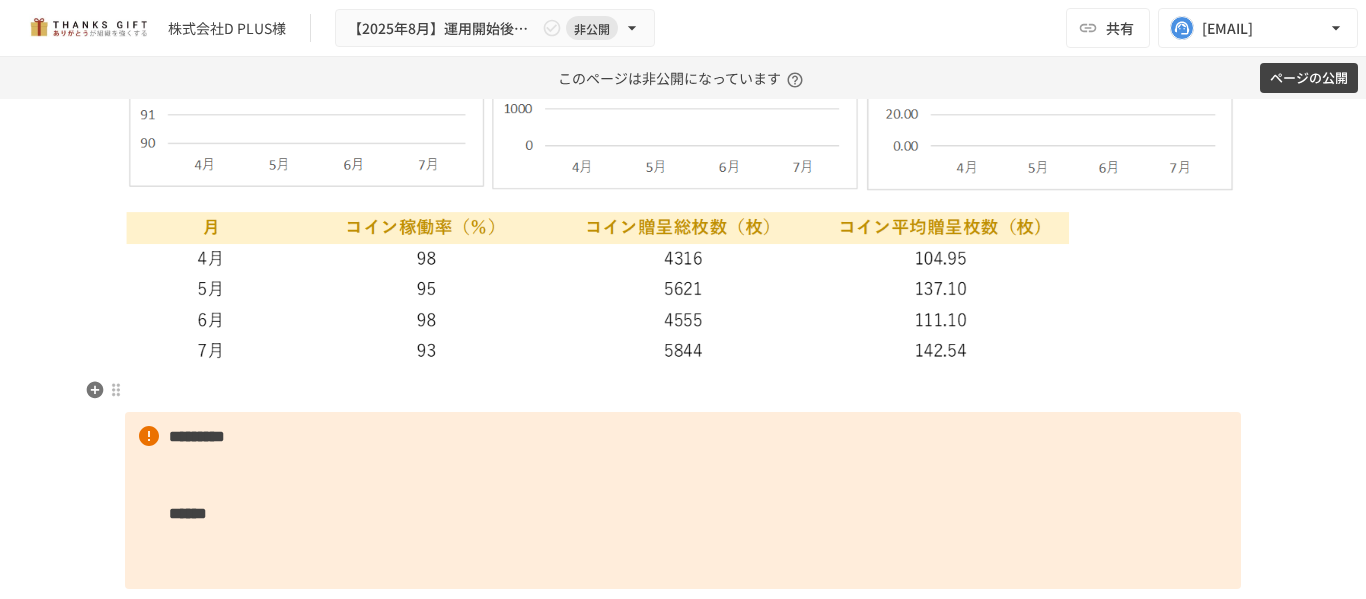 click at bounding box center (683, 391) 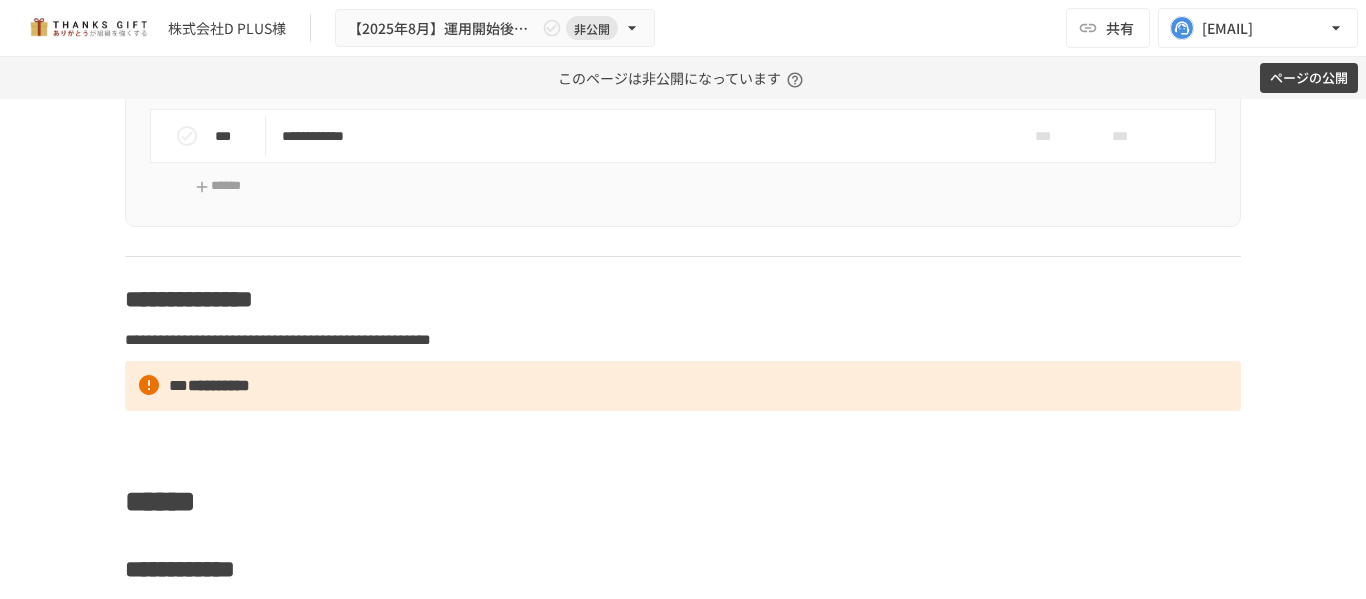 scroll, scrollTop: 7725, scrollLeft: 0, axis: vertical 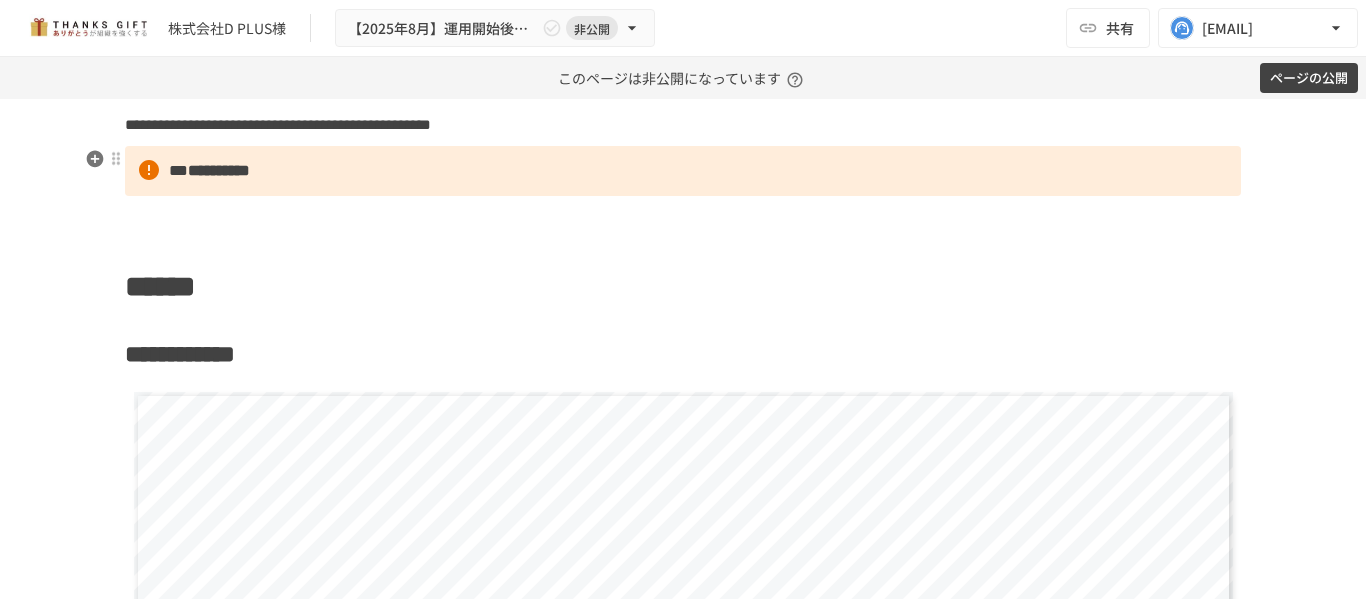 click at bounding box center [683, 217] 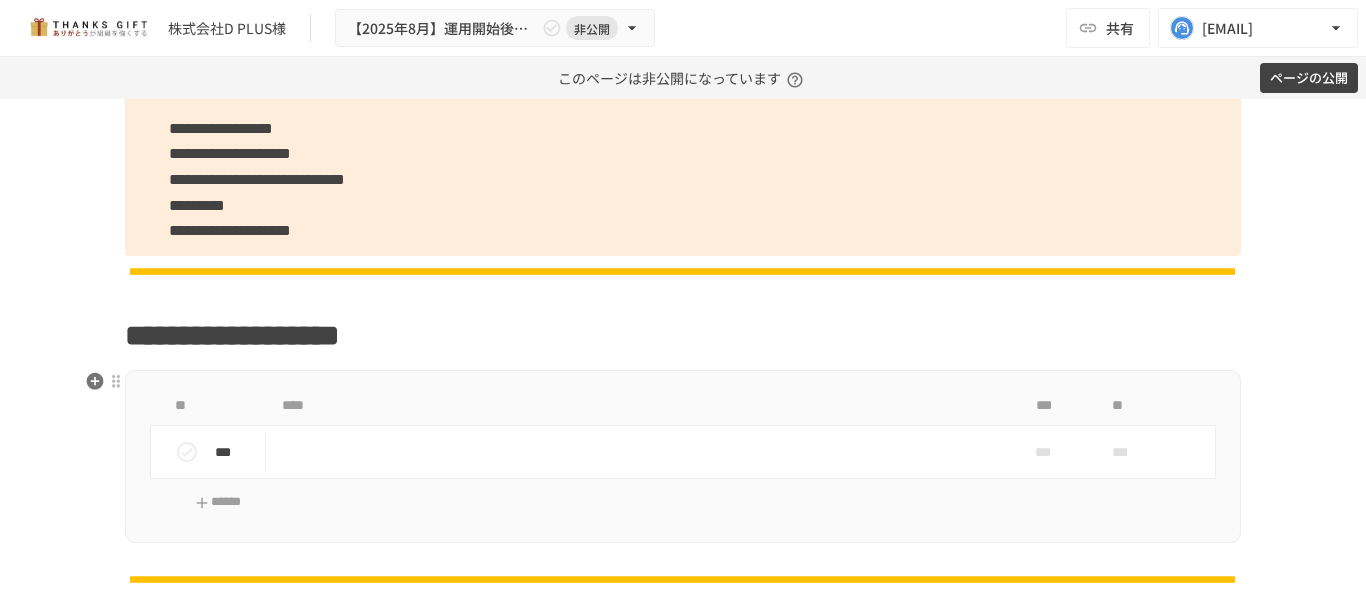 click at bounding box center [641, 452] 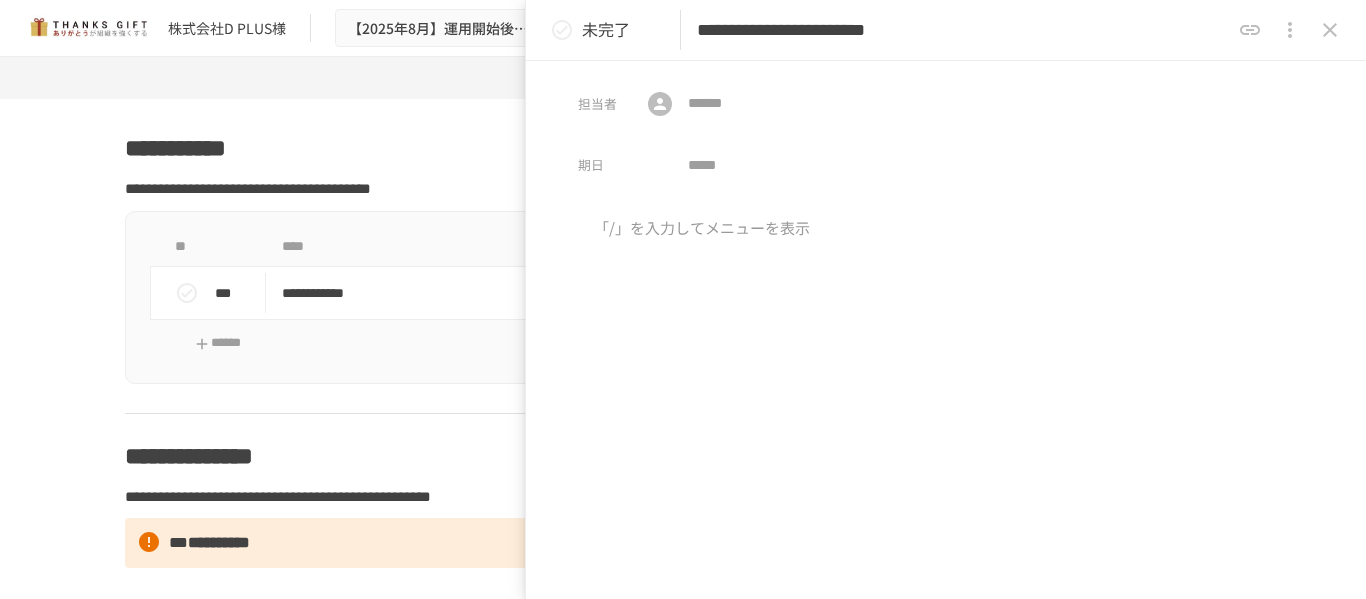 drag, startPoint x: 973, startPoint y: 103, endPoint x: 1140, endPoint y: 54, distance: 174.04022 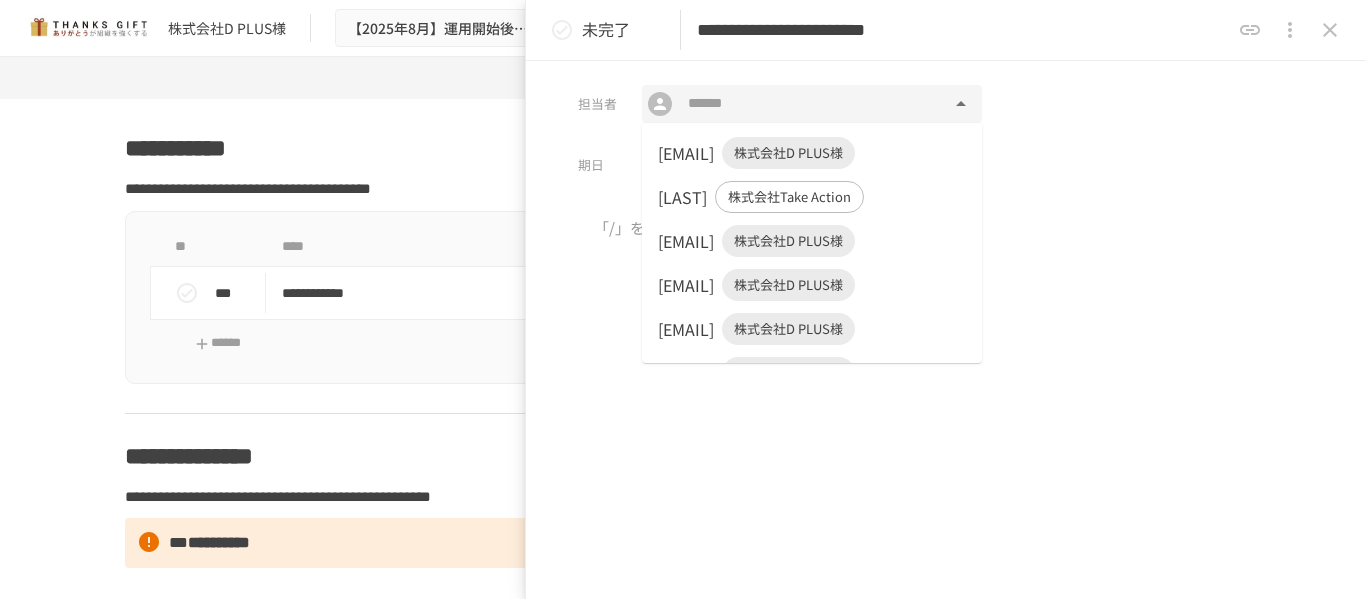 click at bounding box center [1330, 30] 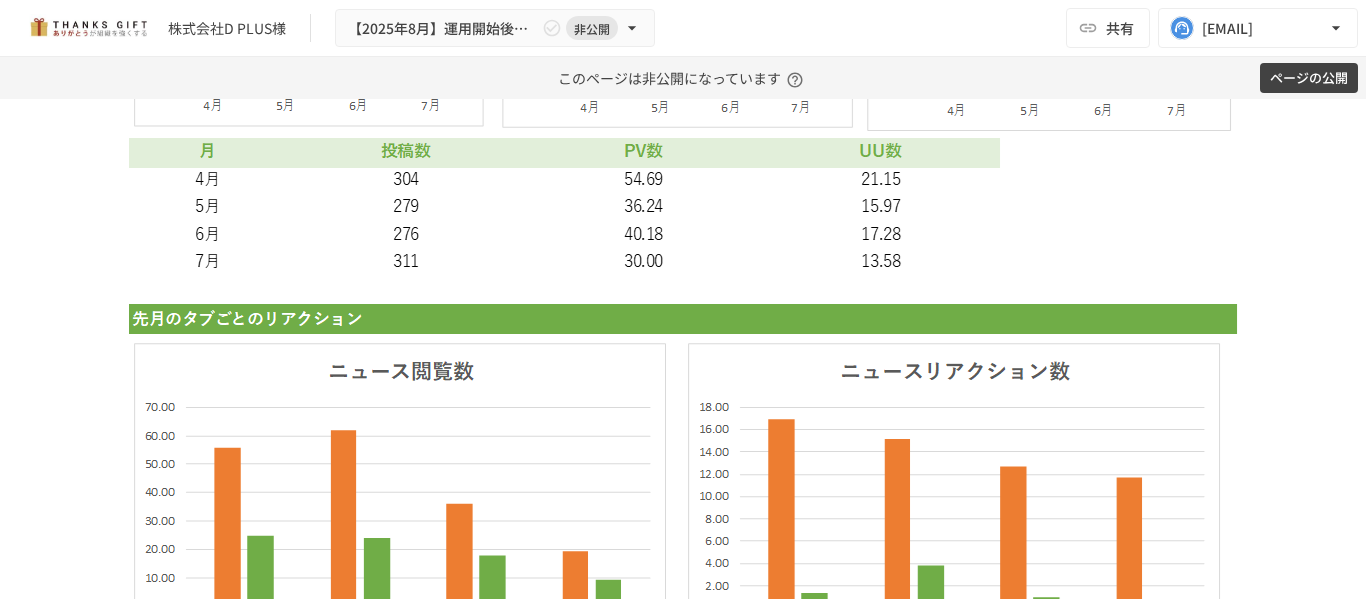 scroll, scrollTop: 6053, scrollLeft: 0, axis: vertical 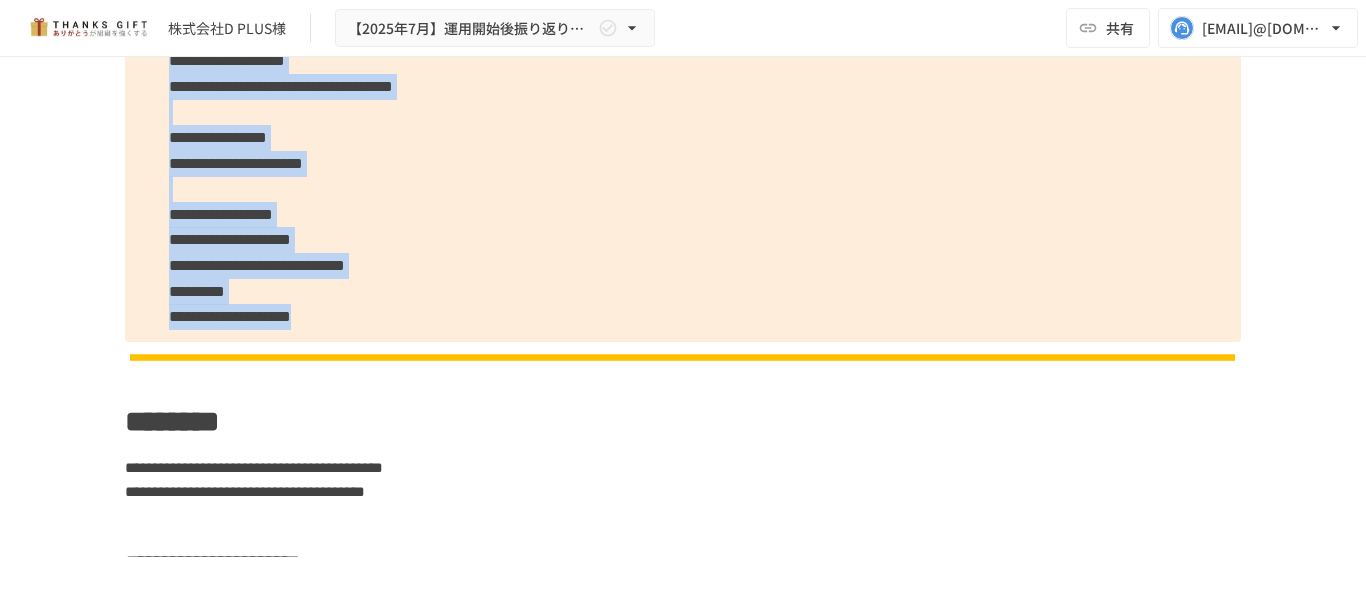 drag, startPoint x: 159, startPoint y: 419, endPoint x: 1317, endPoint y: 319, distance: 1162.3098 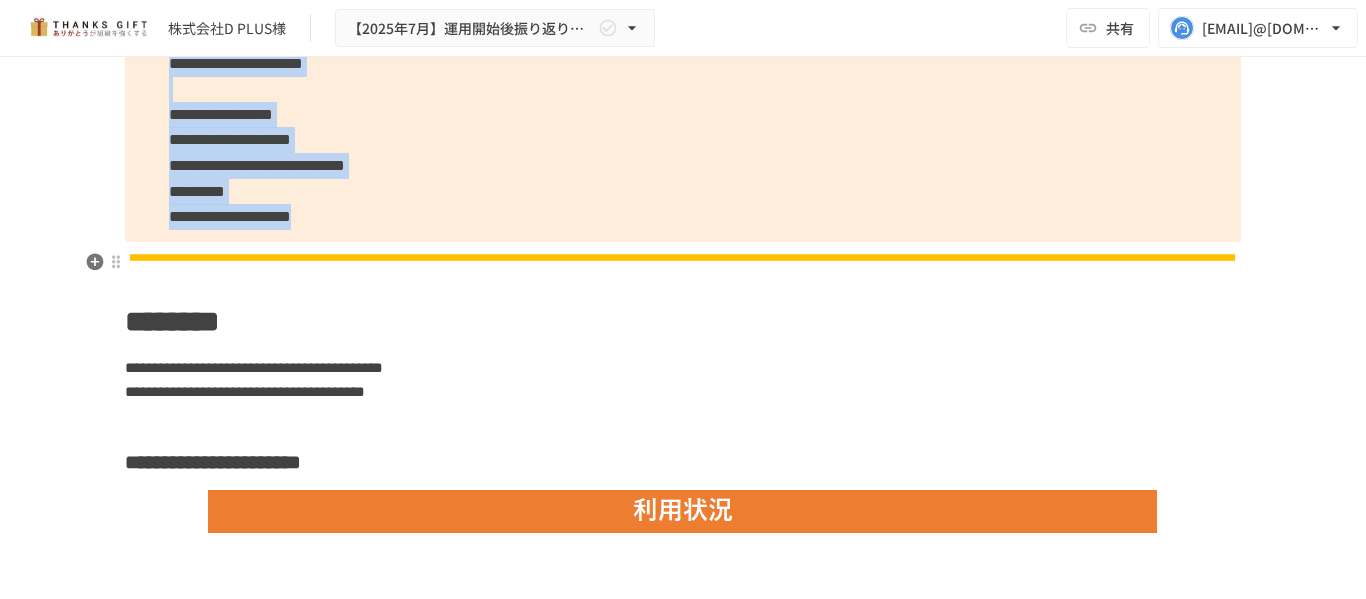 click at bounding box center [683, 257] 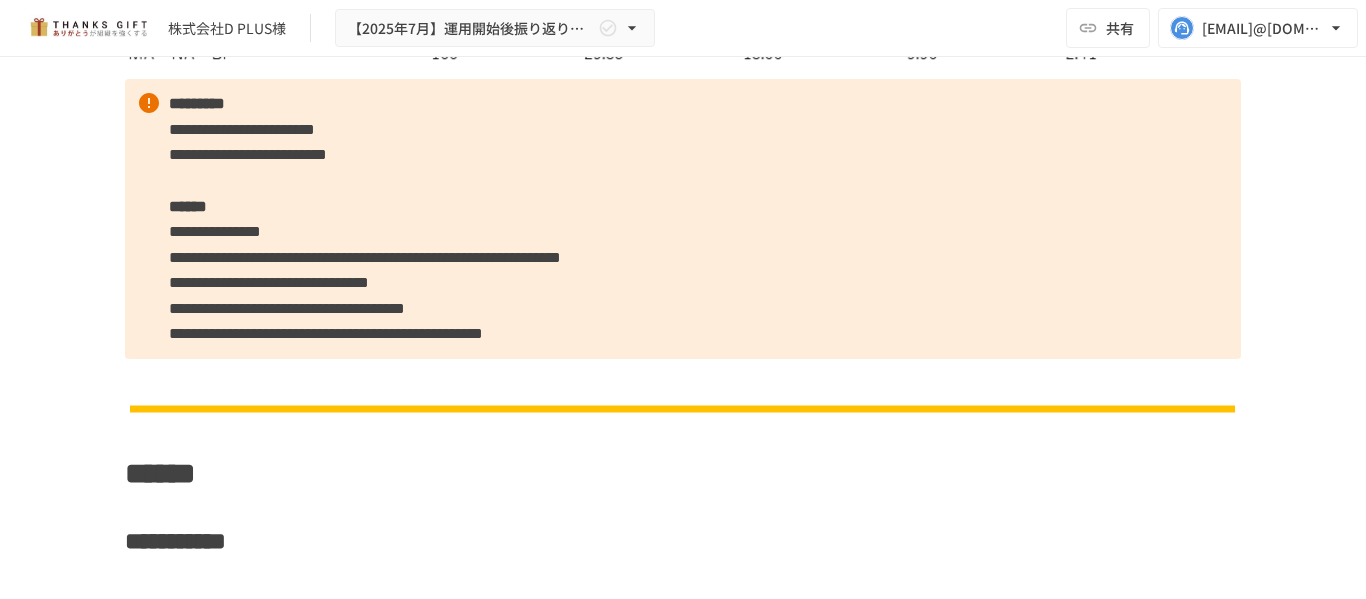 scroll, scrollTop: 6897, scrollLeft: 0, axis: vertical 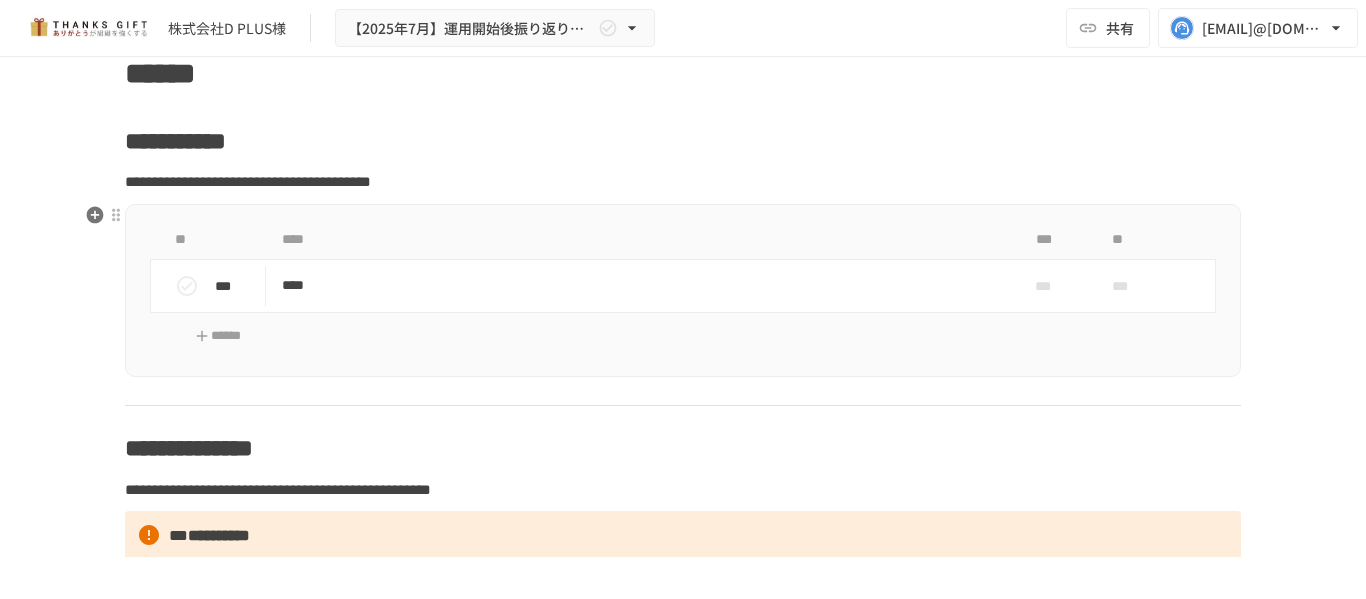 click on "****" at bounding box center [641, 285] 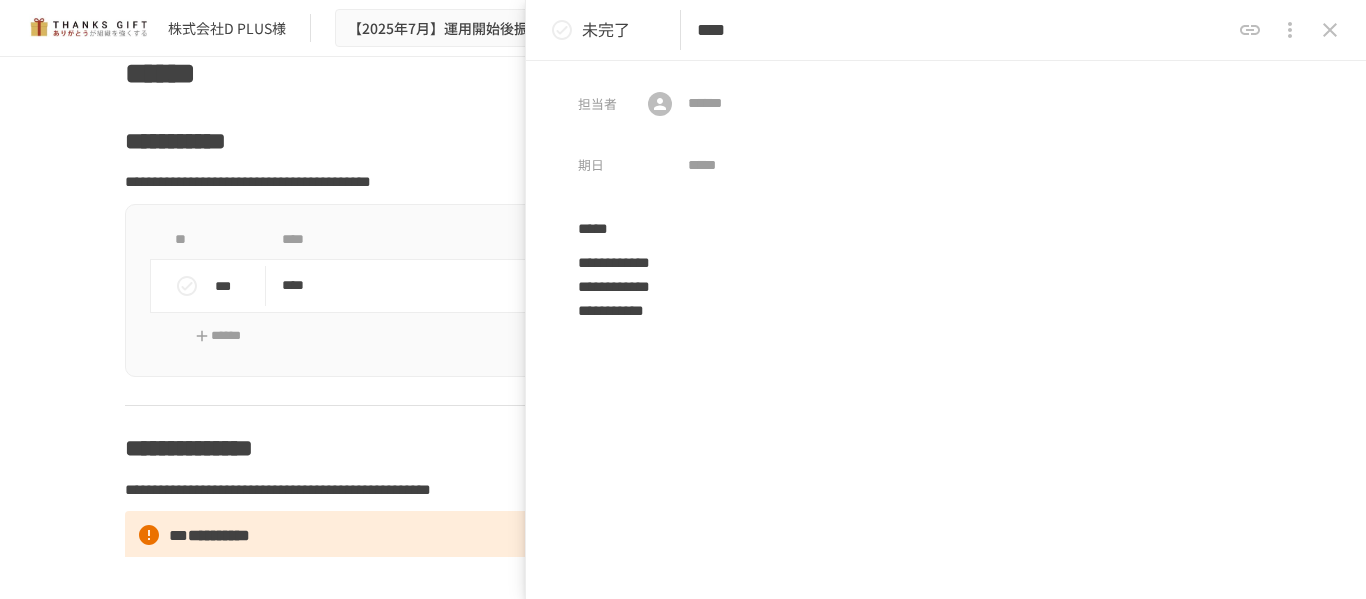 click at bounding box center (1330, 30) 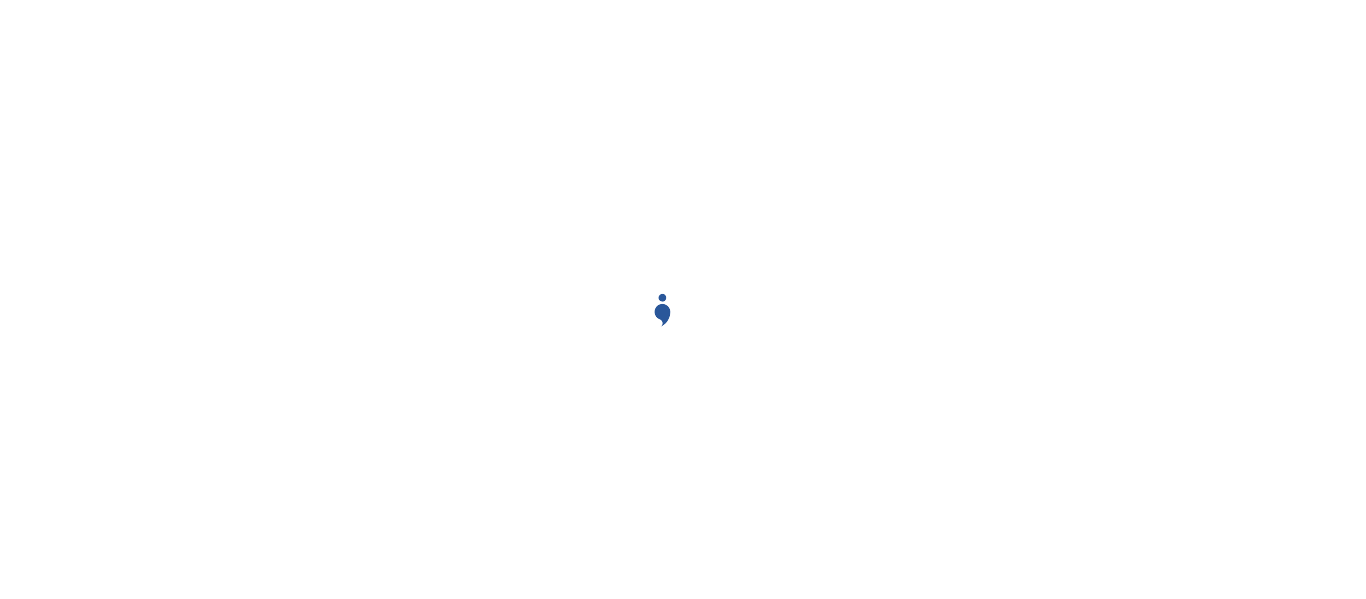 scroll, scrollTop: 0, scrollLeft: 0, axis: both 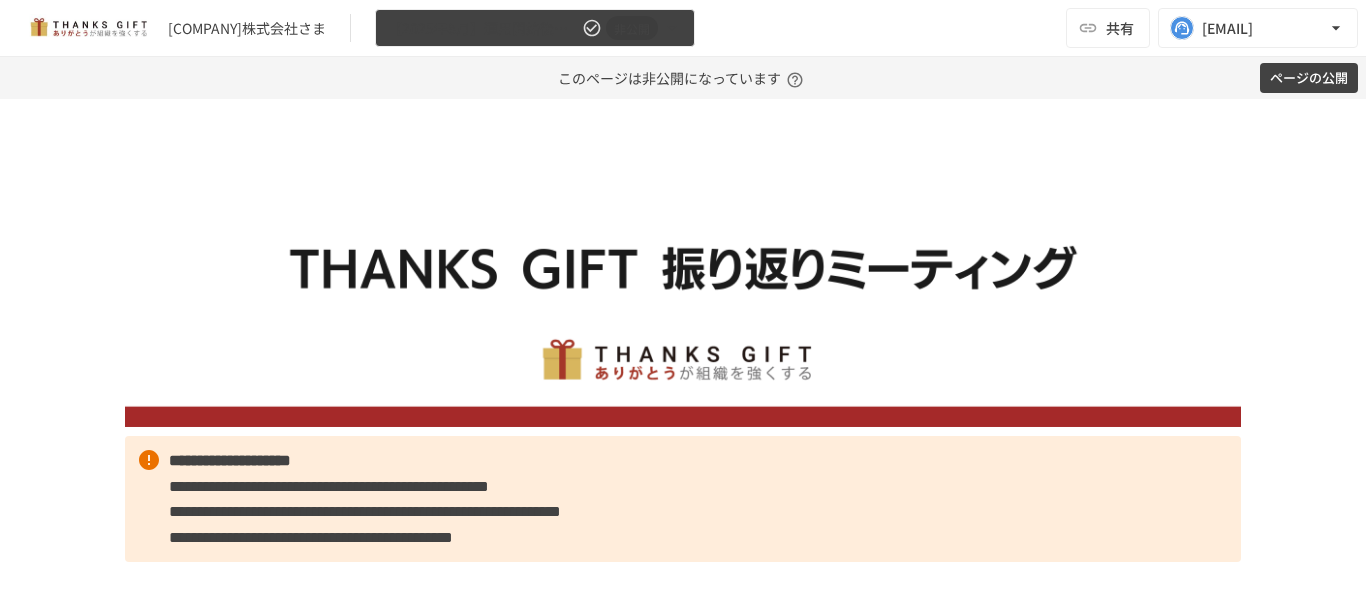 click on "【2025年8月】運用開始後振り返りミーティング" at bounding box center (483, 28) 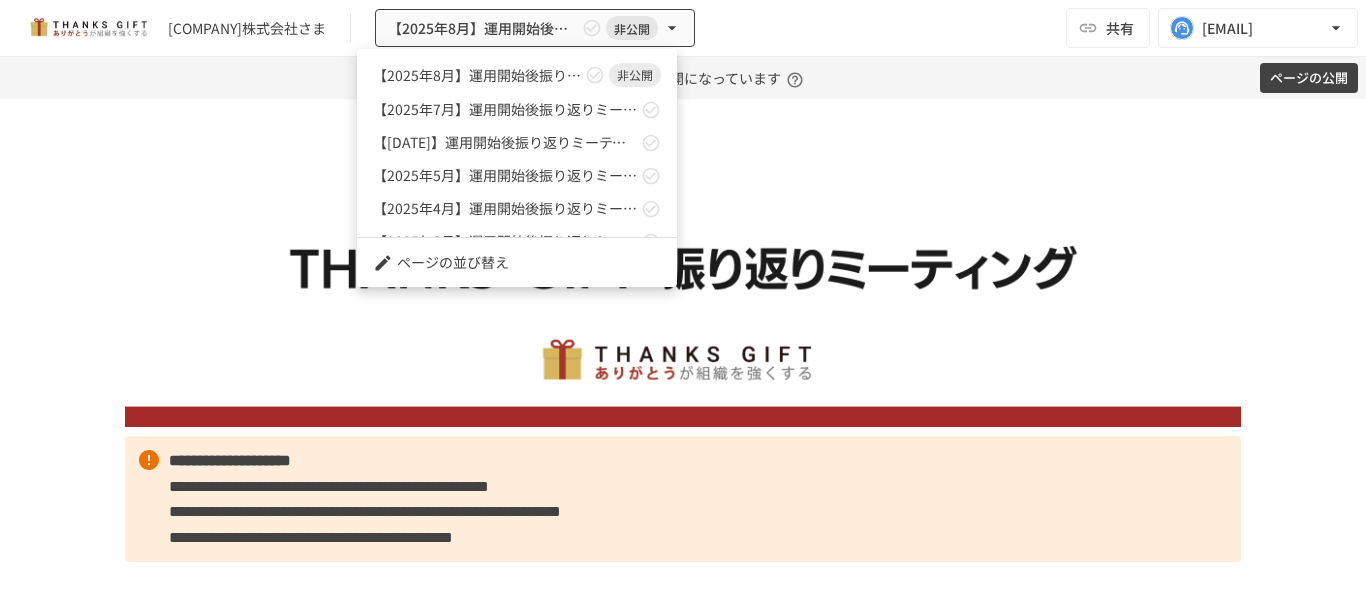 click at bounding box center (683, 299) 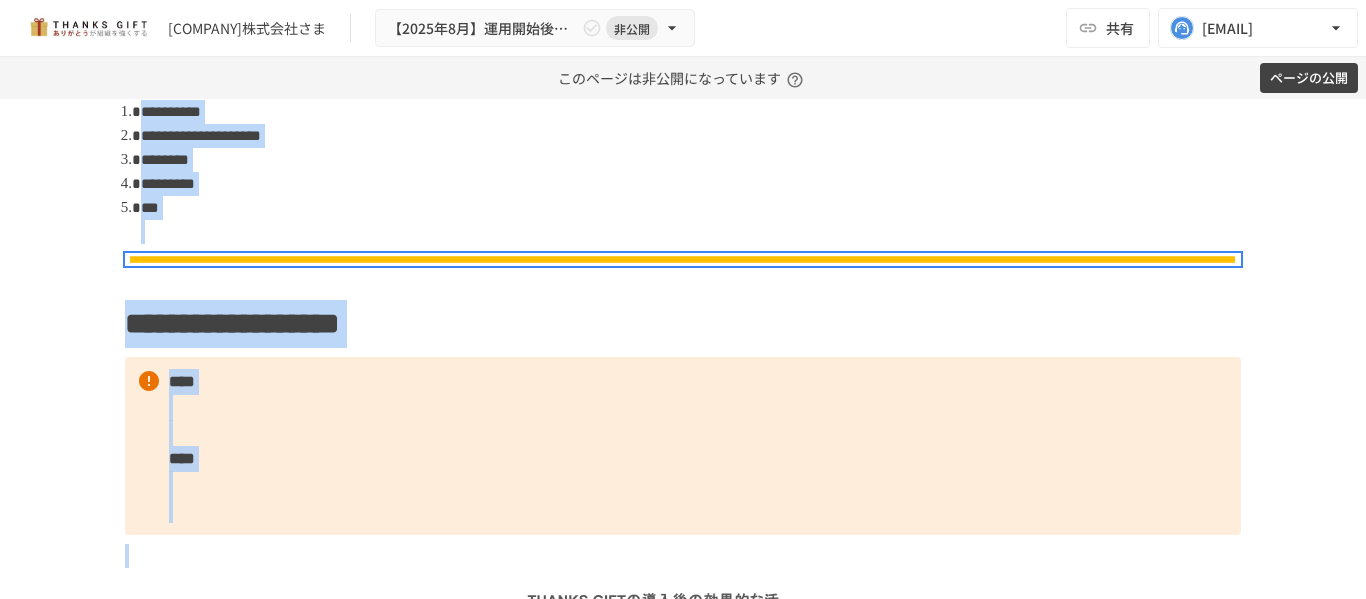 scroll, scrollTop: 1415, scrollLeft: 0, axis: vertical 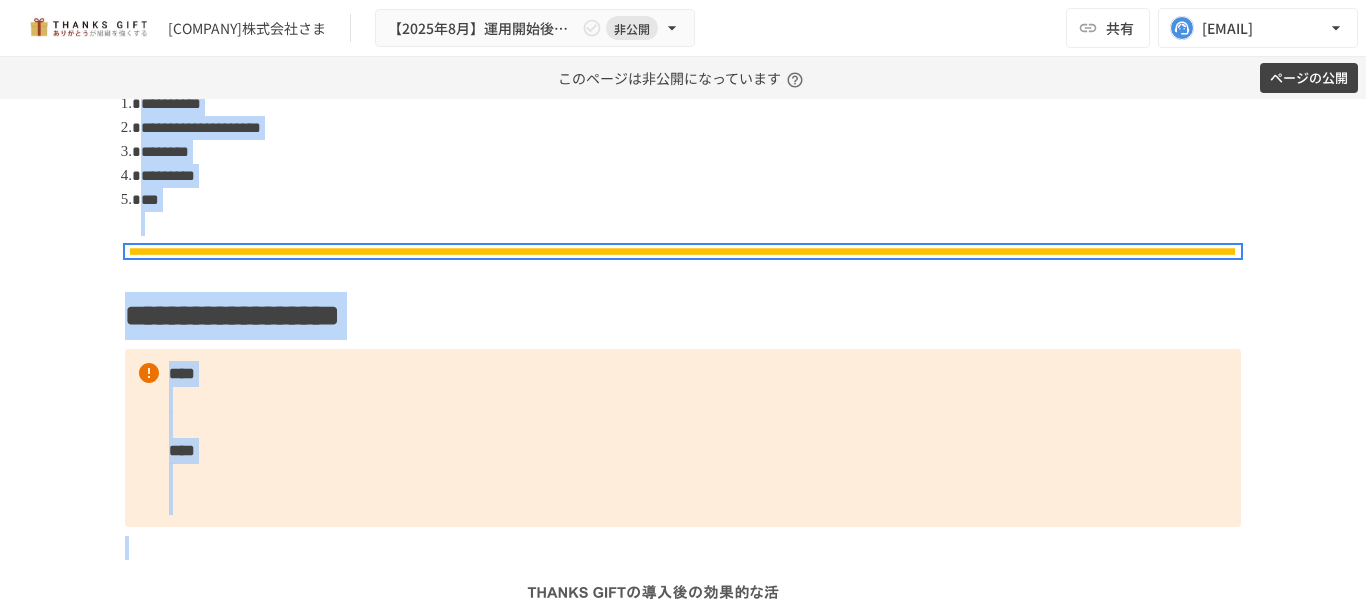 drag, startPoint x: 163, startPoint y: 453, endPoint x: 1326, endPoint y: 531, distance: 1165.6127 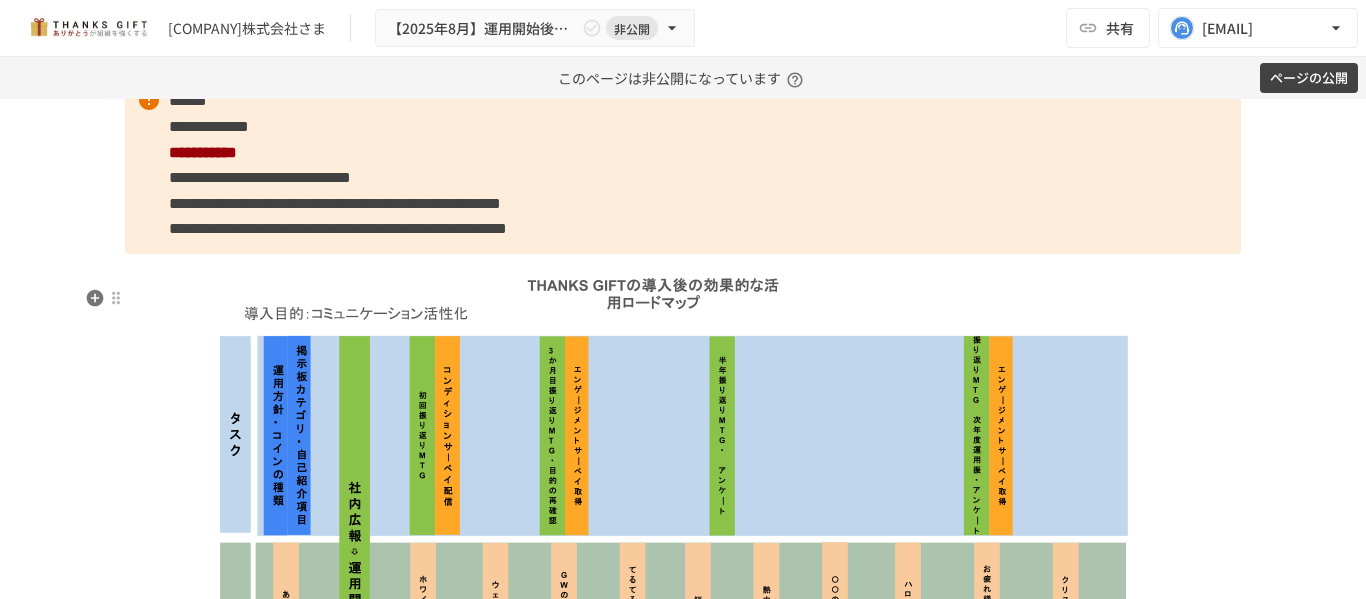 scroll, scrollTop: 1581, scrollLeft: 0, axis: vertical 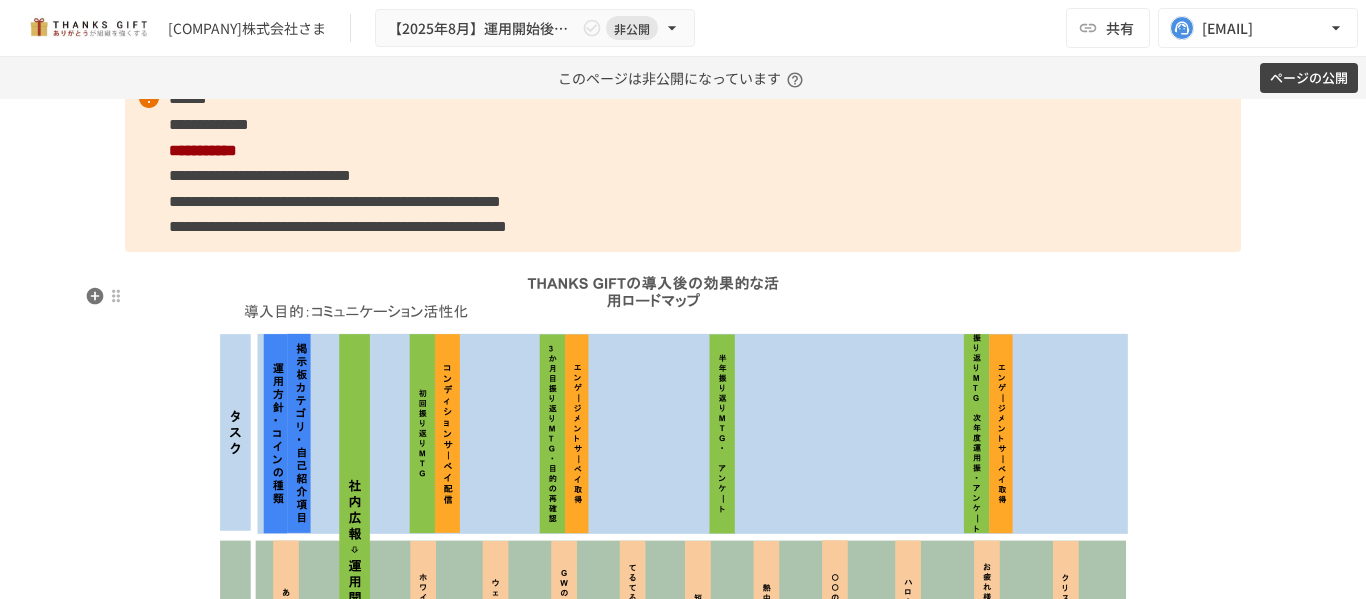 click at bounding box center [683, 531] 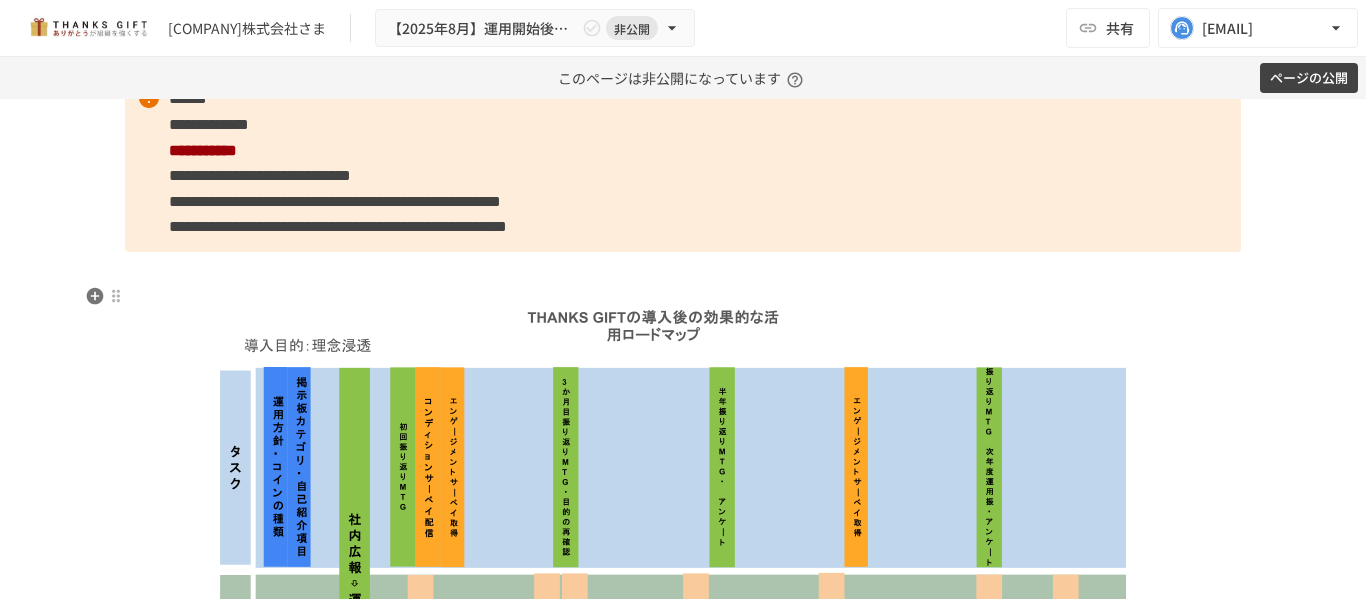 click at bounding box center [683, 565] 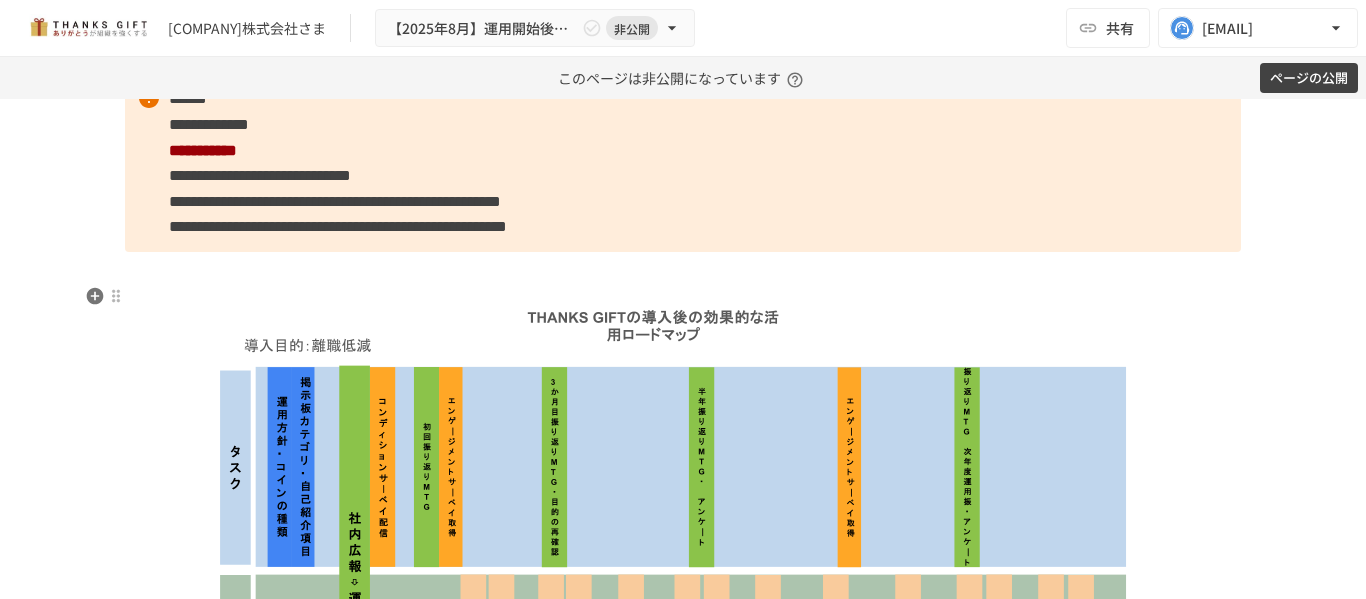 click at bounding box center [683, 565] 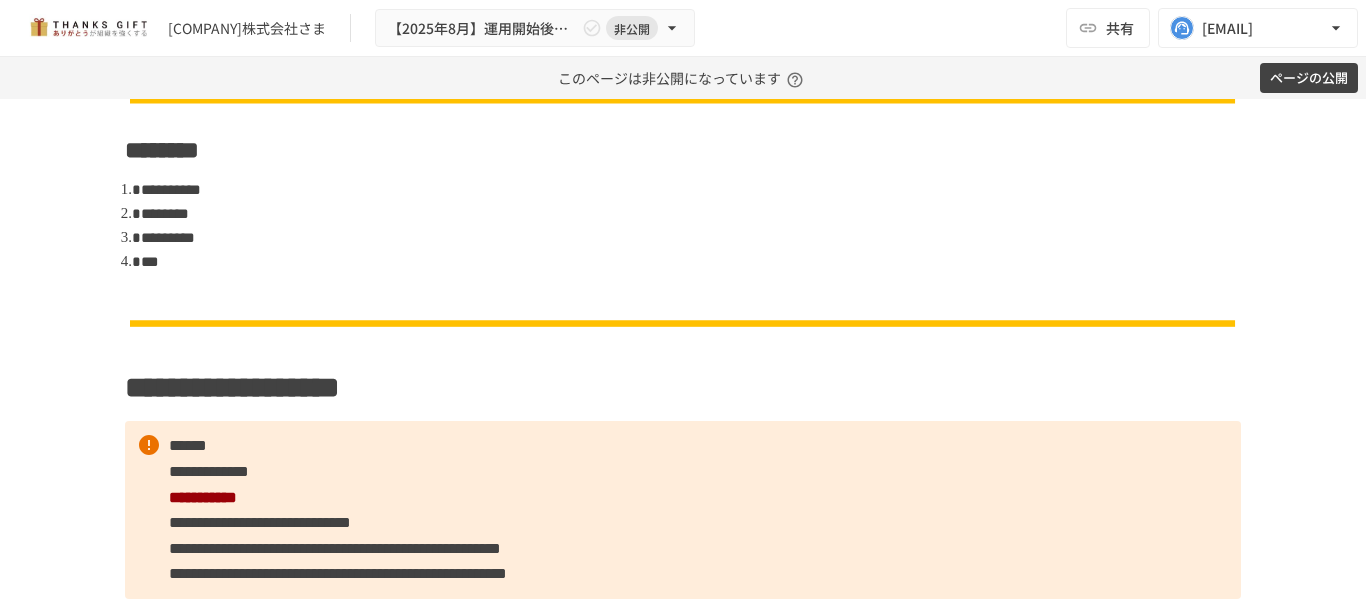 scroll, scrollTop: 1181, scrollLeft: 0, axis: vertical 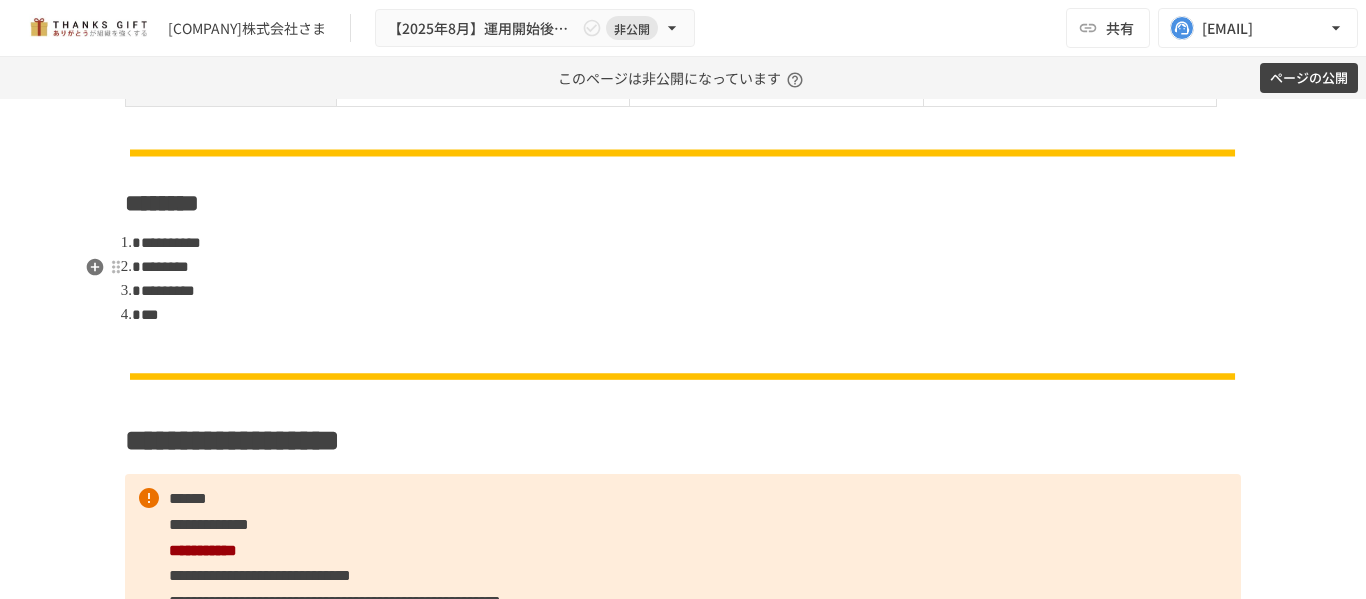click on "**********" at bounding box center [691, 243] 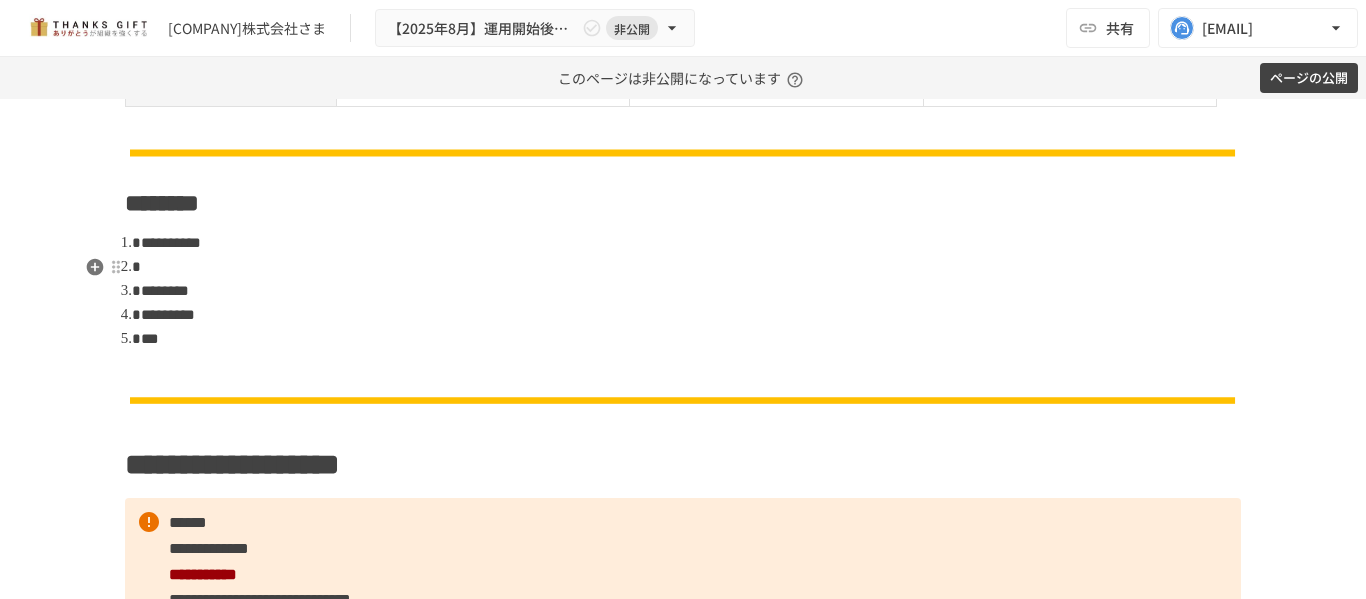 type 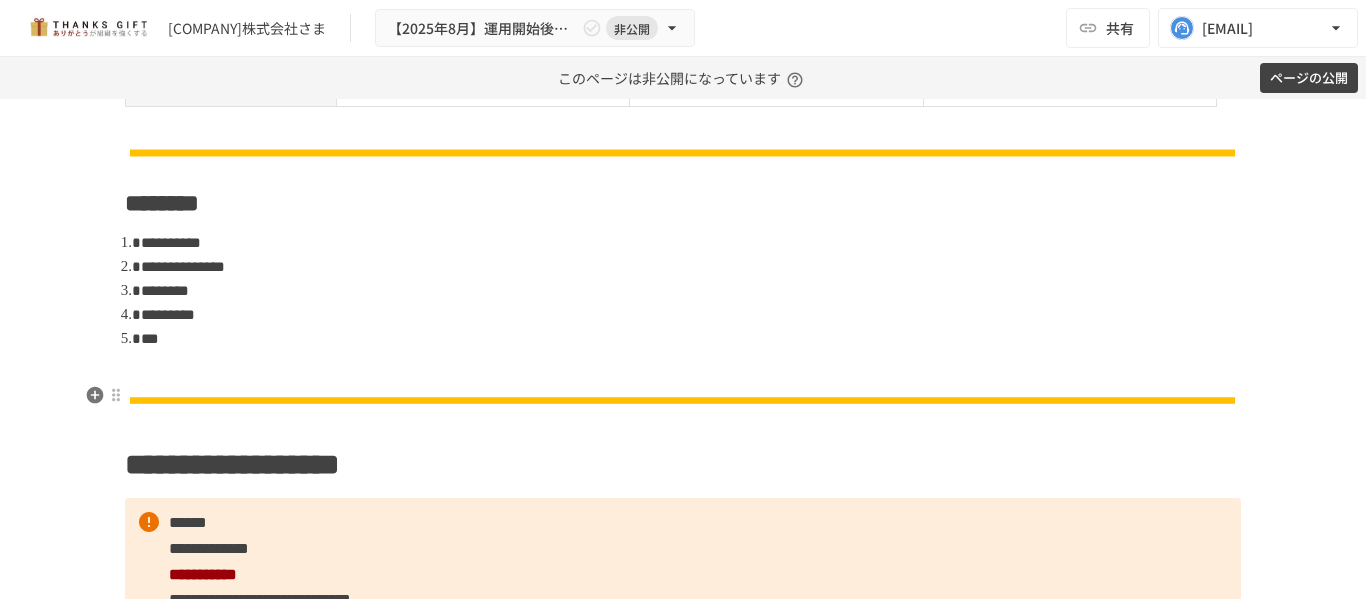 click on "***" at bounding box center (691, 339) 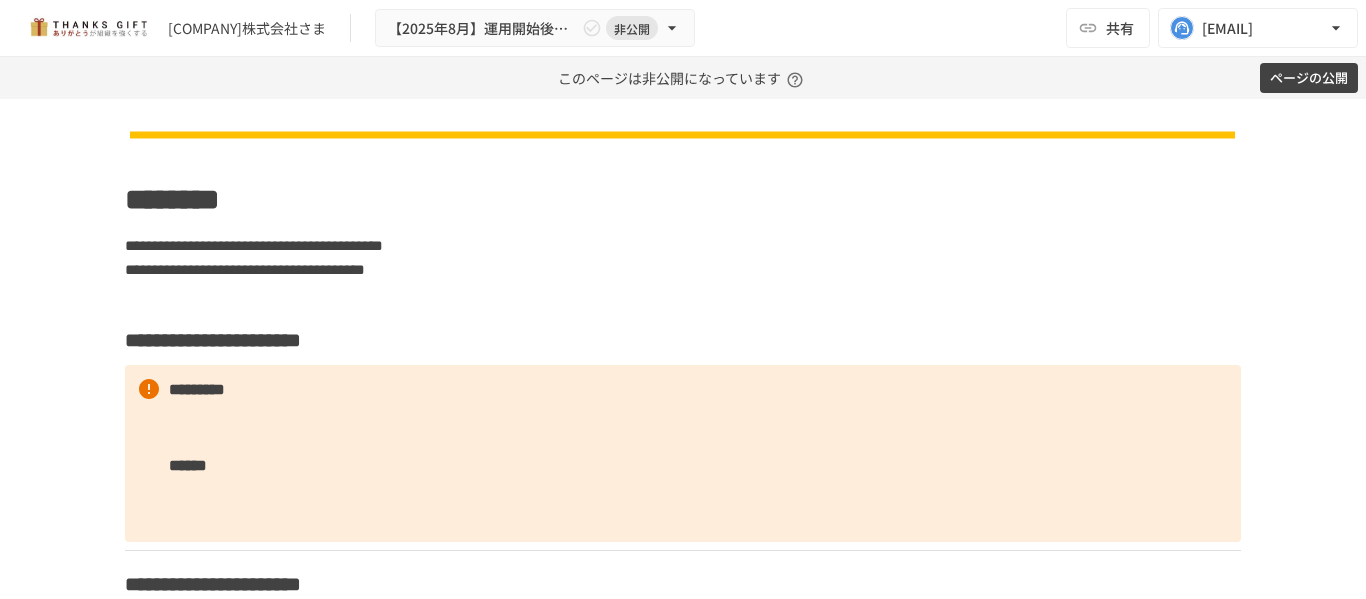 scroll, scrollTop: 2081, scrollLeft: 0, axis: vertical 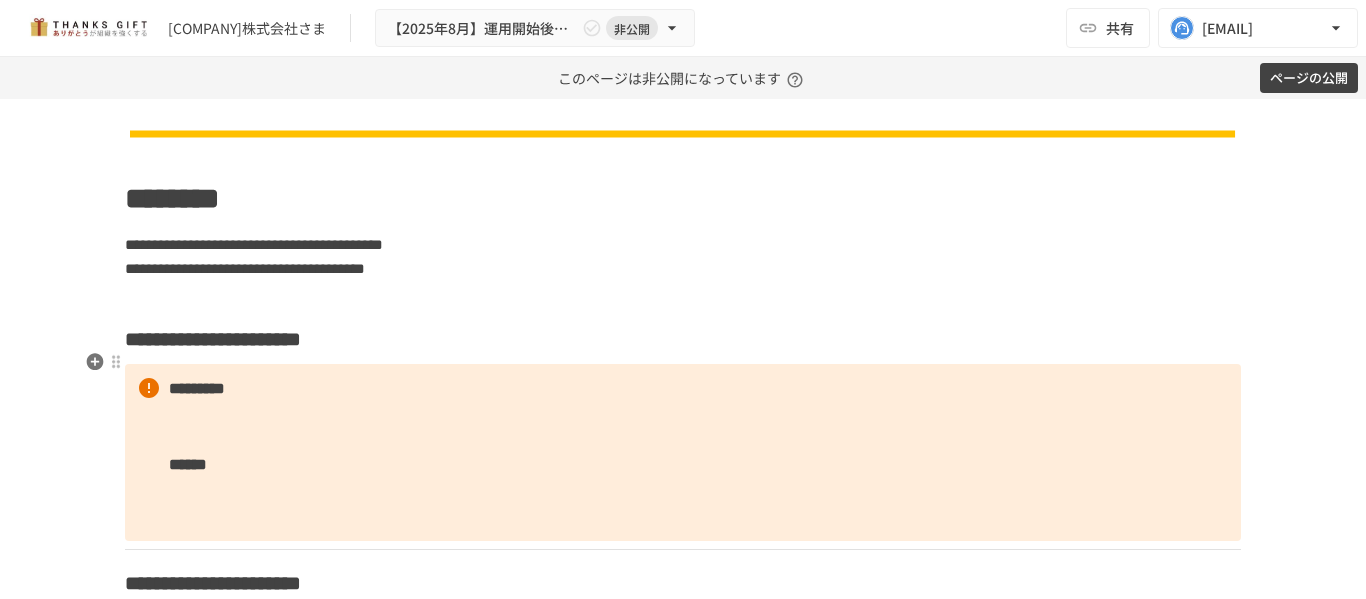 click on "**********" at bounding box center (683, 2276) 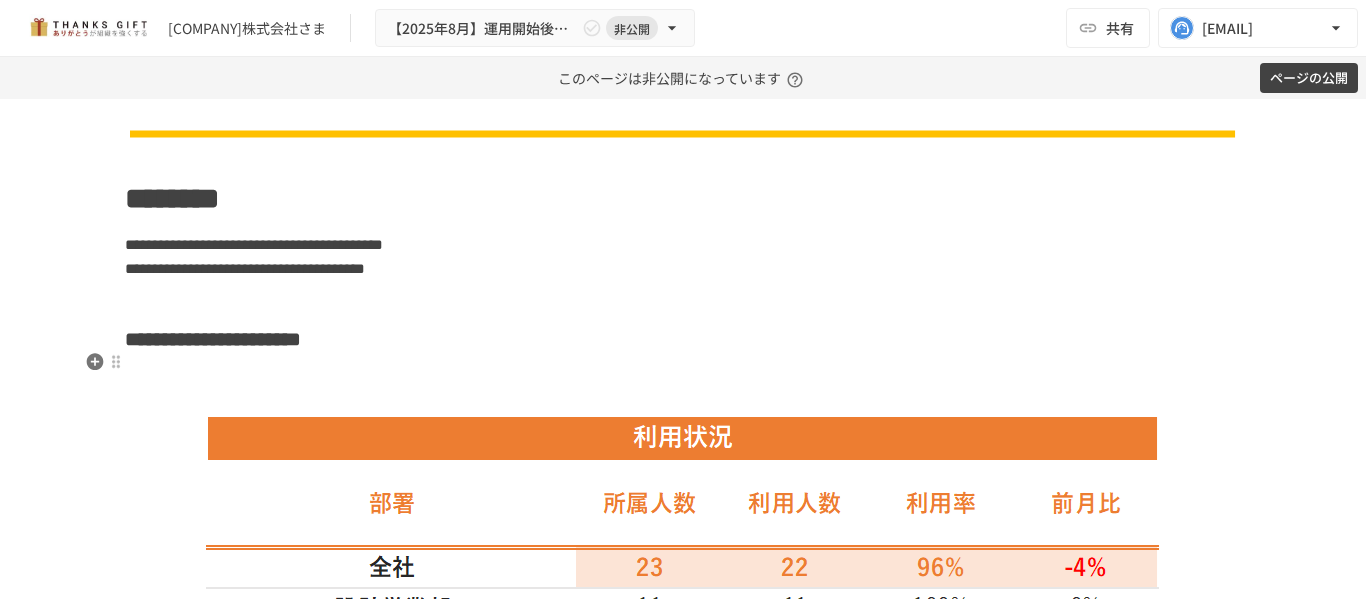 click on "**********" at bounding box center [683, 2454] 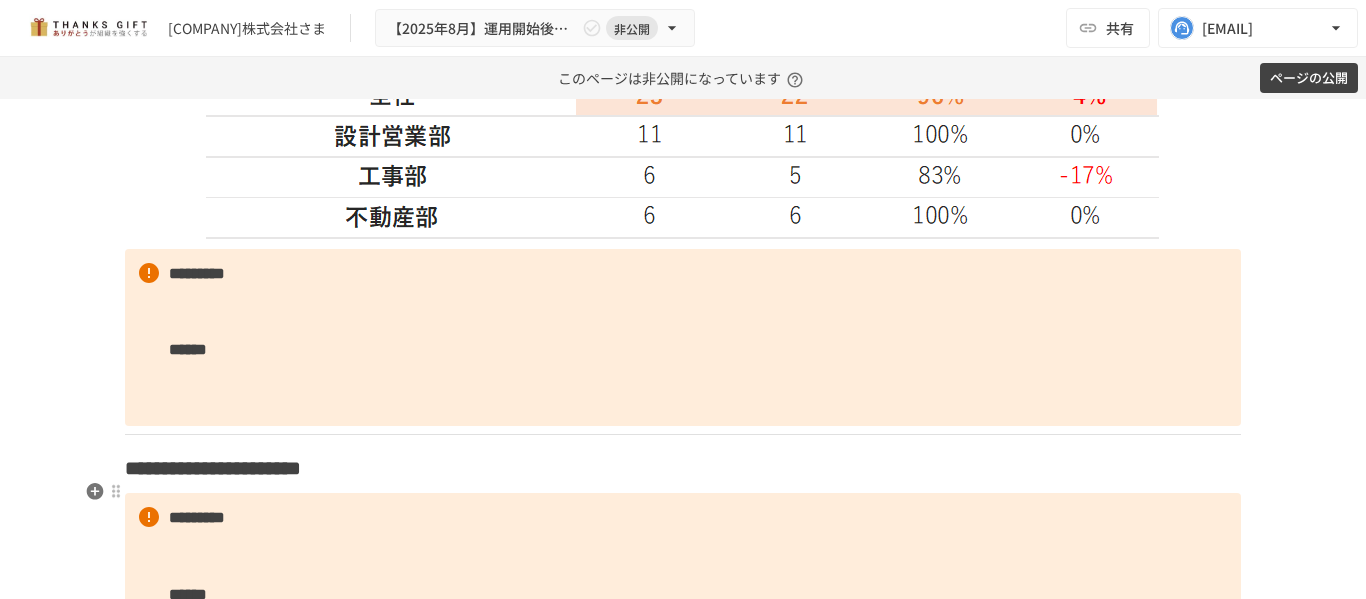 scroll, scrollTop: 2681, scrollLeft: 0, axis: vertical 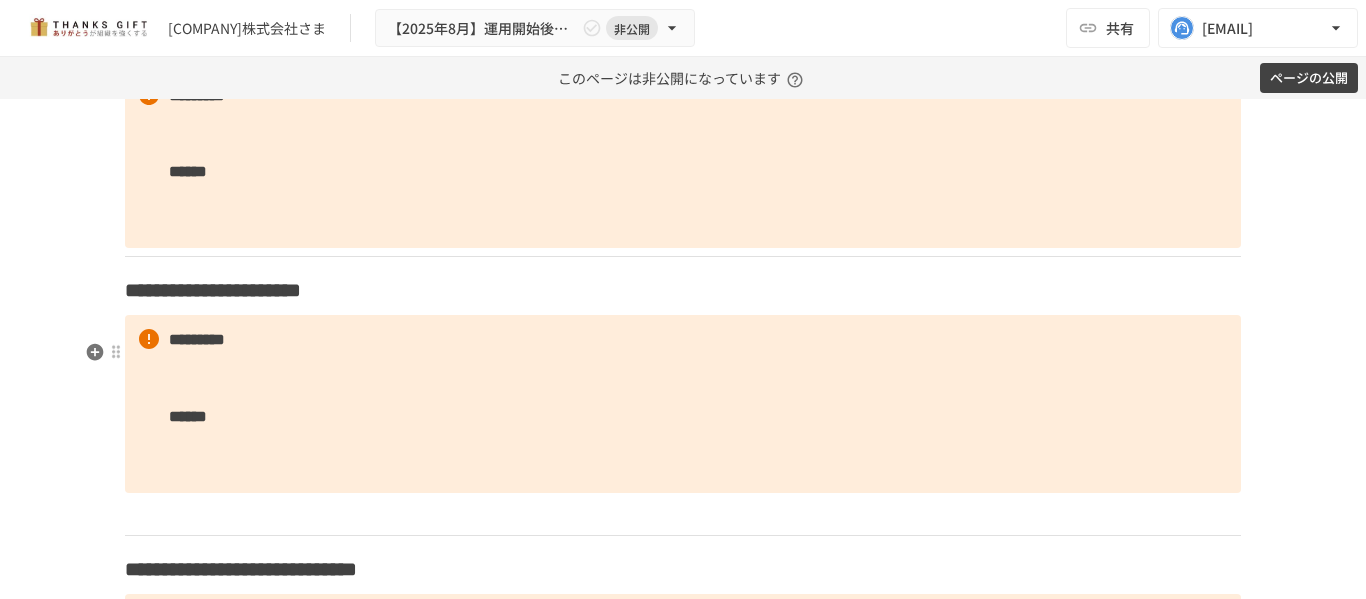 click on "**********" at bounding box center (683, 290) 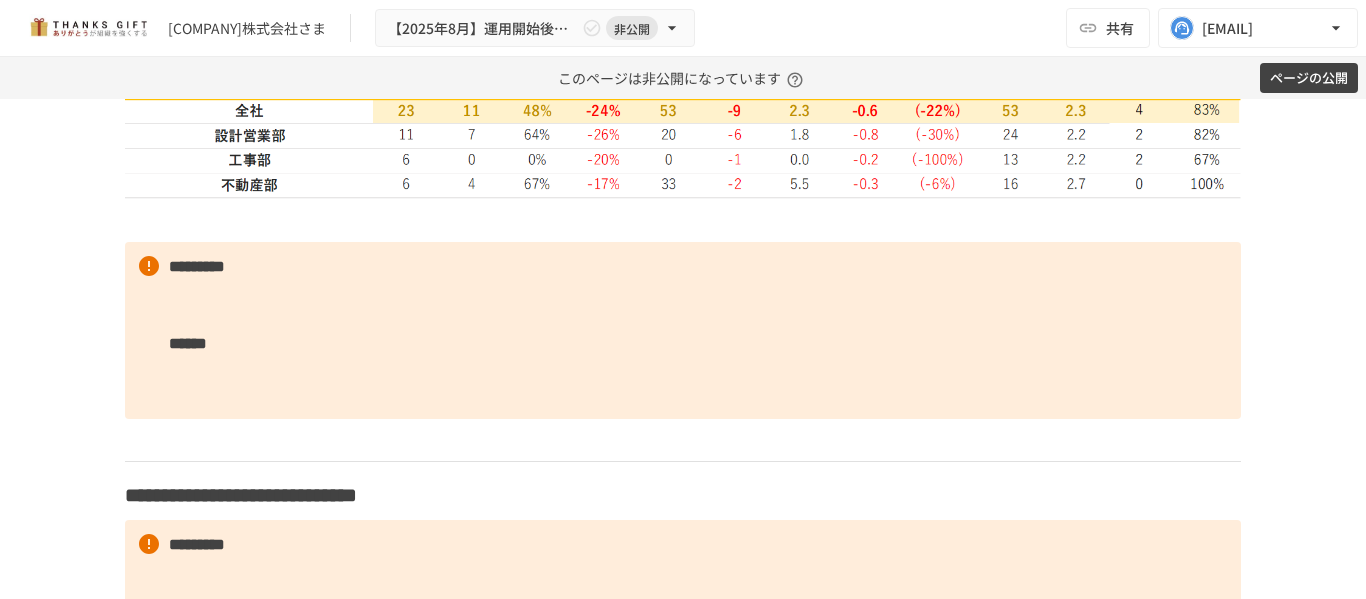scroll, scrollTop: 2981, scrollLeft: 0, axis: vertical 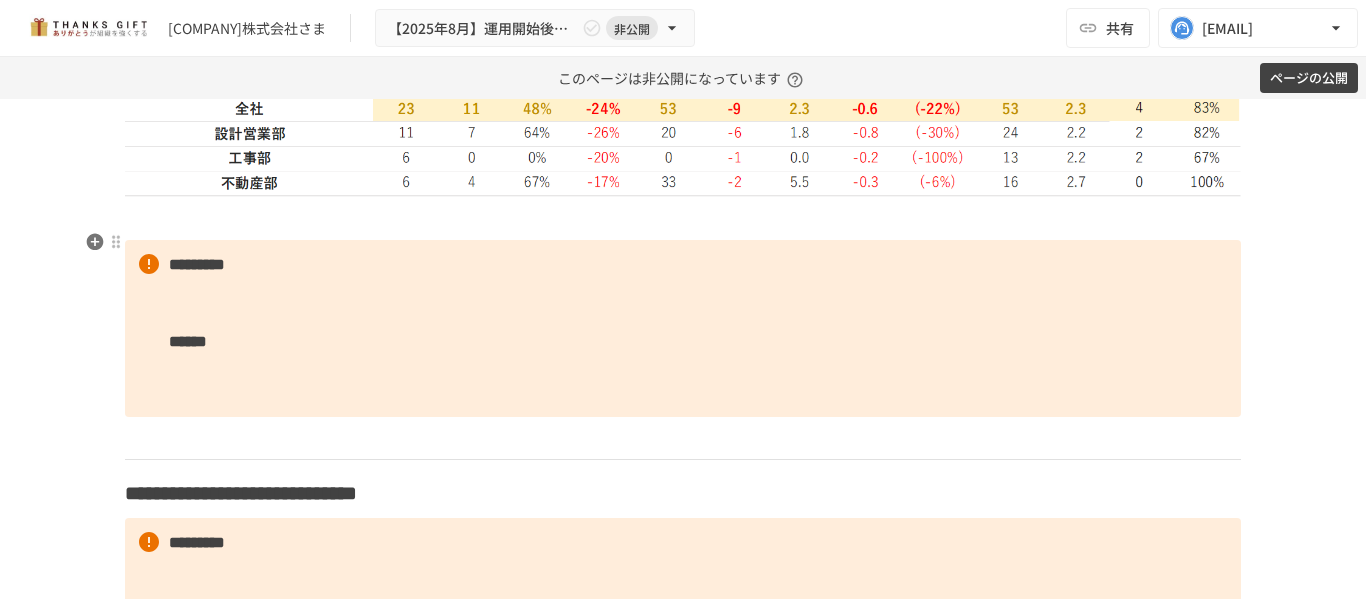 click at bounding box center (683, 219) 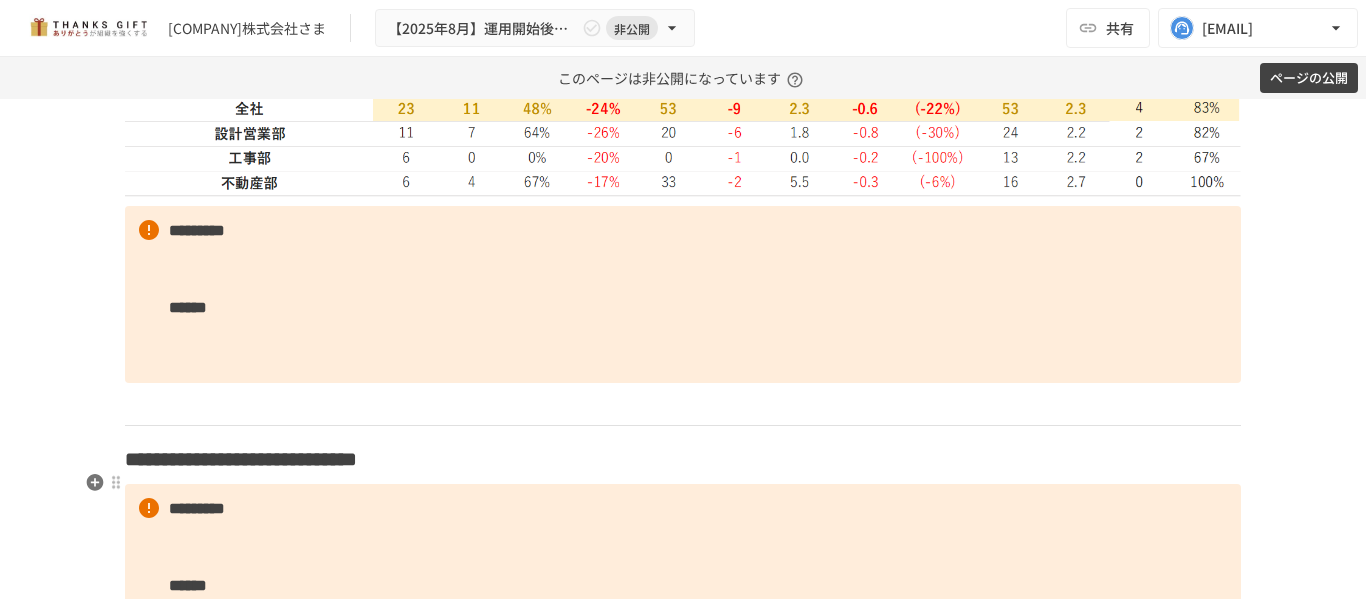 click on "**********" at bounding box center (683, 459) 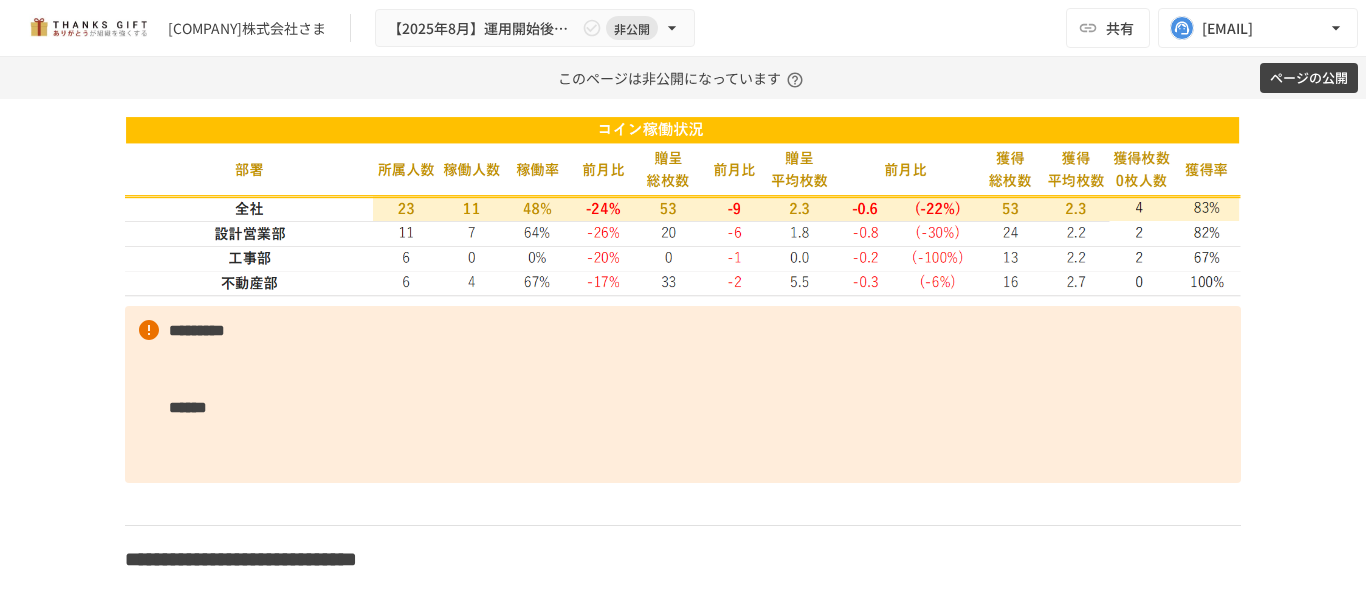 scroll, scrollTop: 2929, scrollLeft: 0, axis: vertical 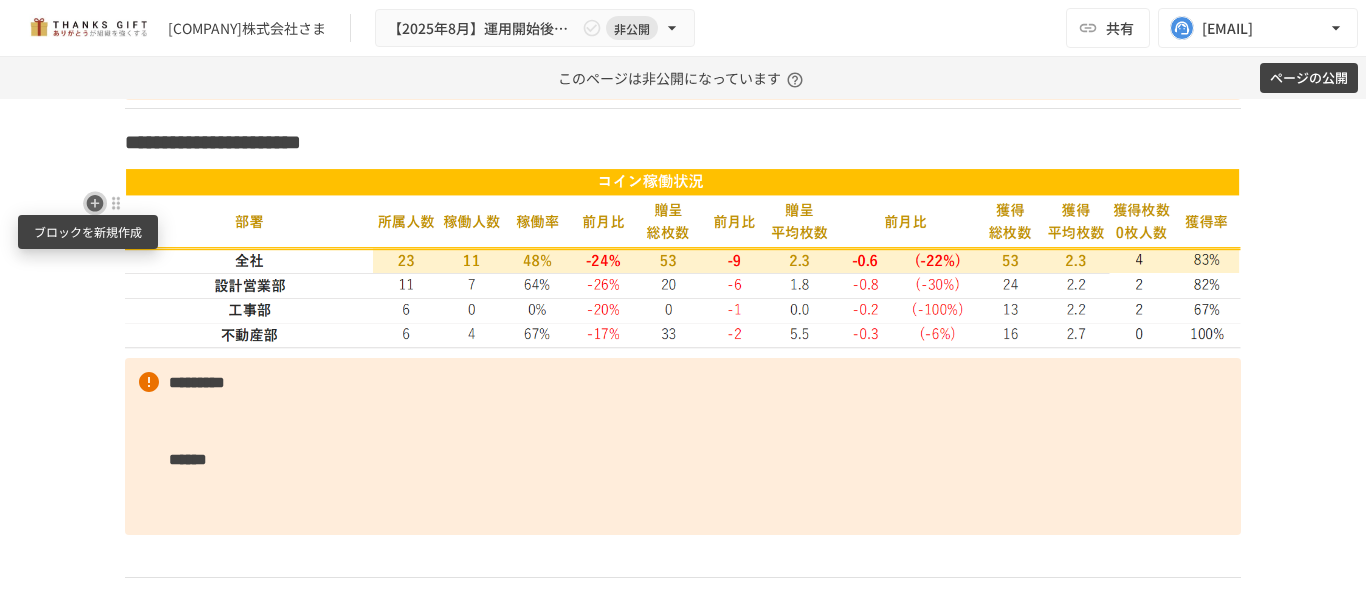 click 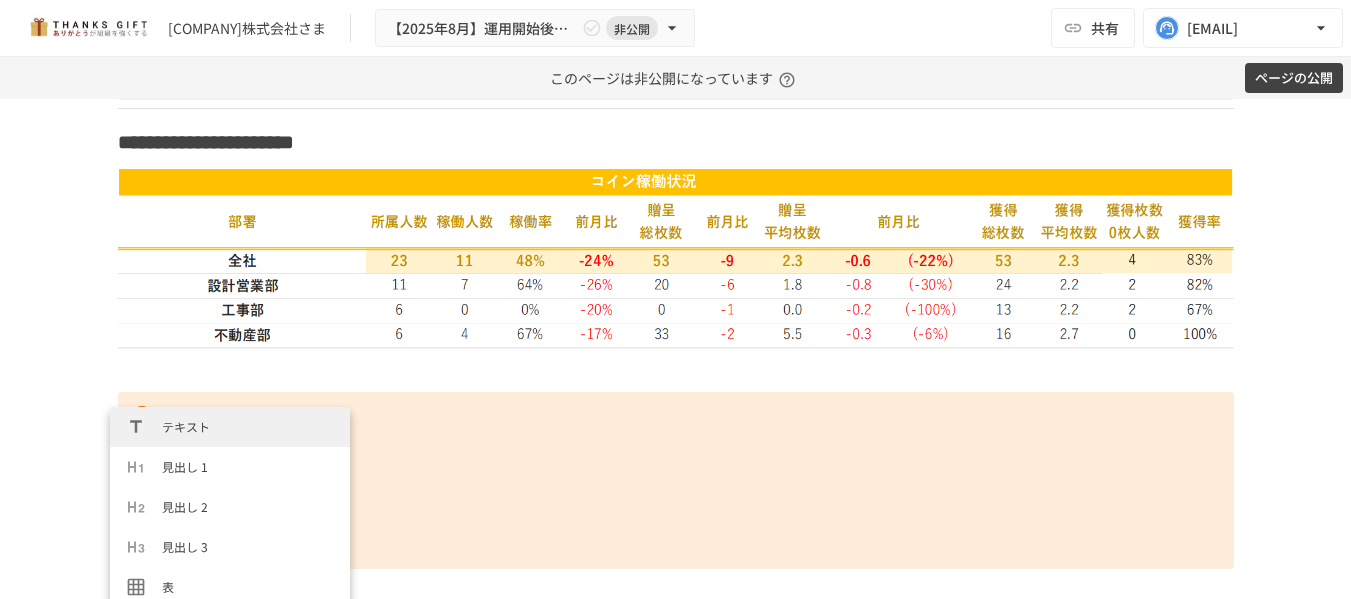 drag, startPoint x: 376, startPoint y: 402, endPoint x: 416, endPoint y: 401, distance: 40.012497 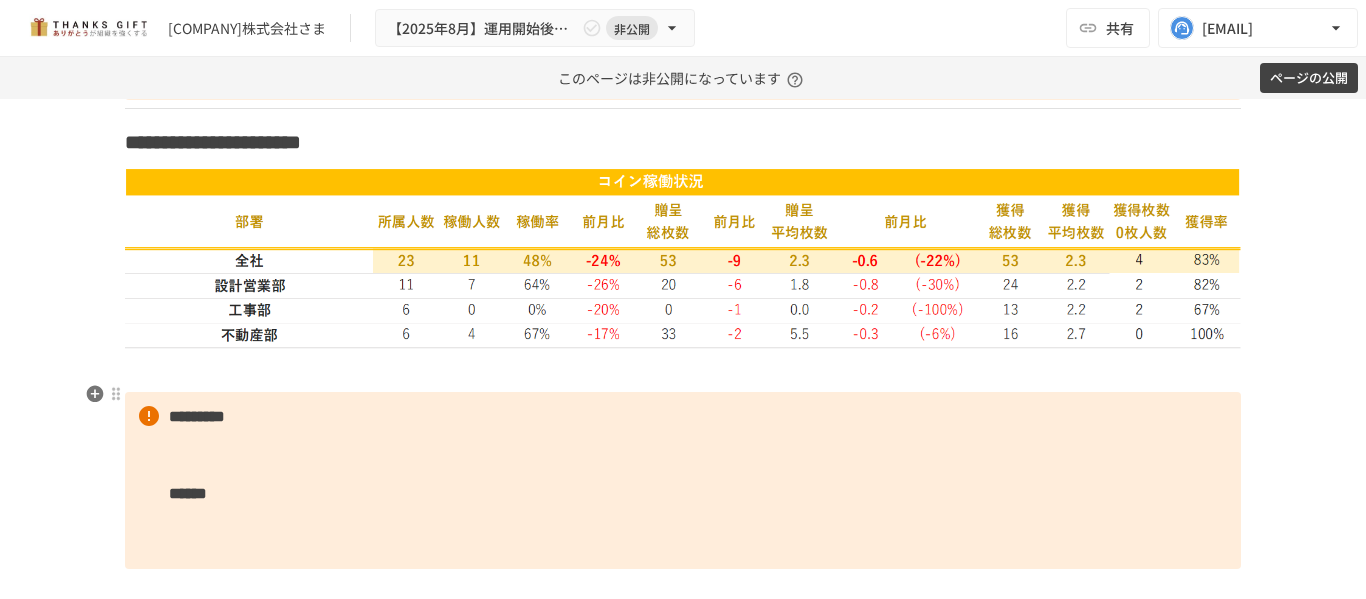 click at bounding box center (683, 371) 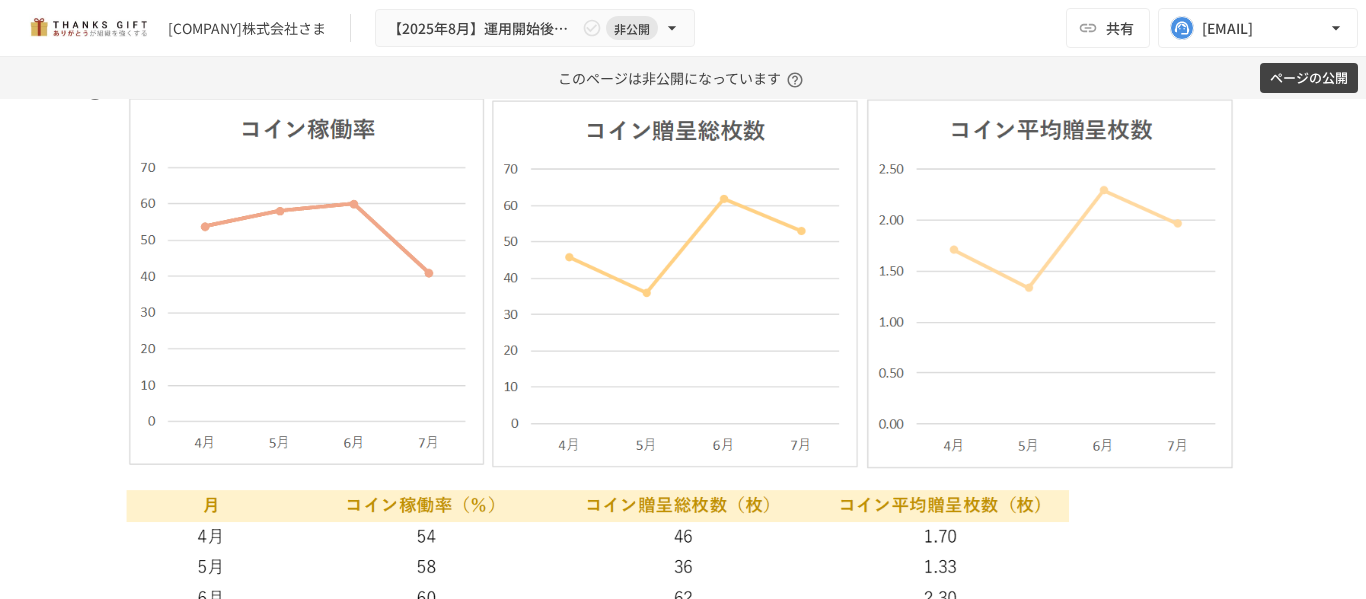 scroll, scrollTop: 3329, scrollLeft: 0, axis: vertical 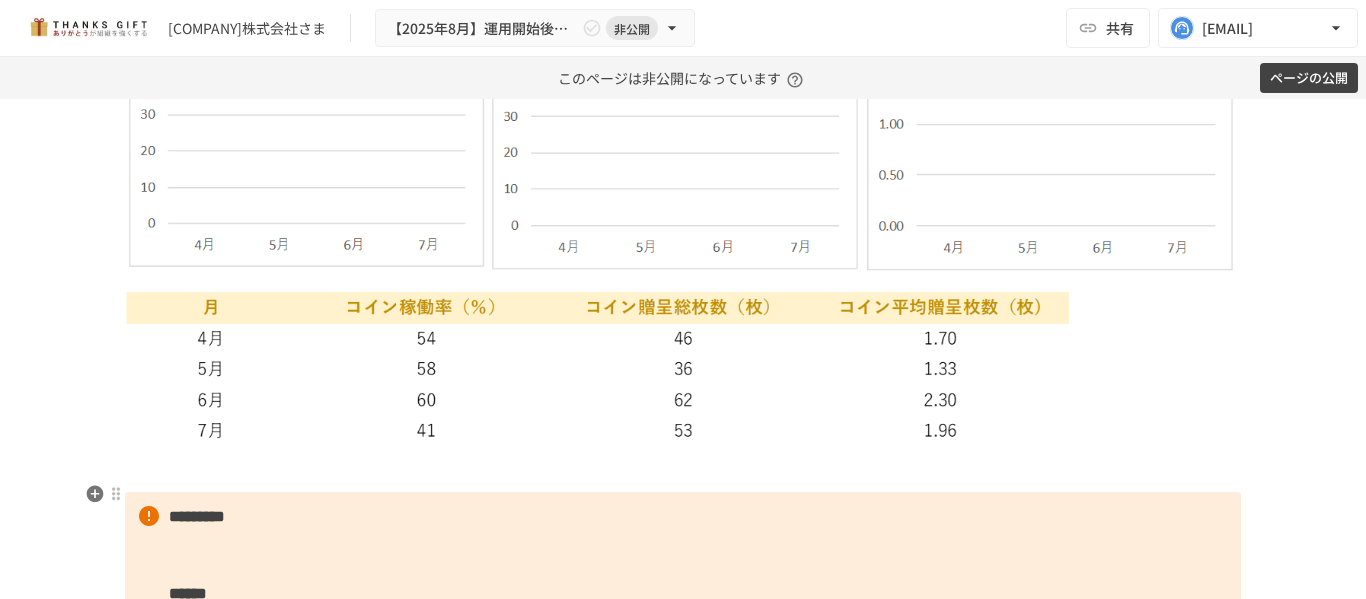 click on "**********" at bounding box center (683, 1955) 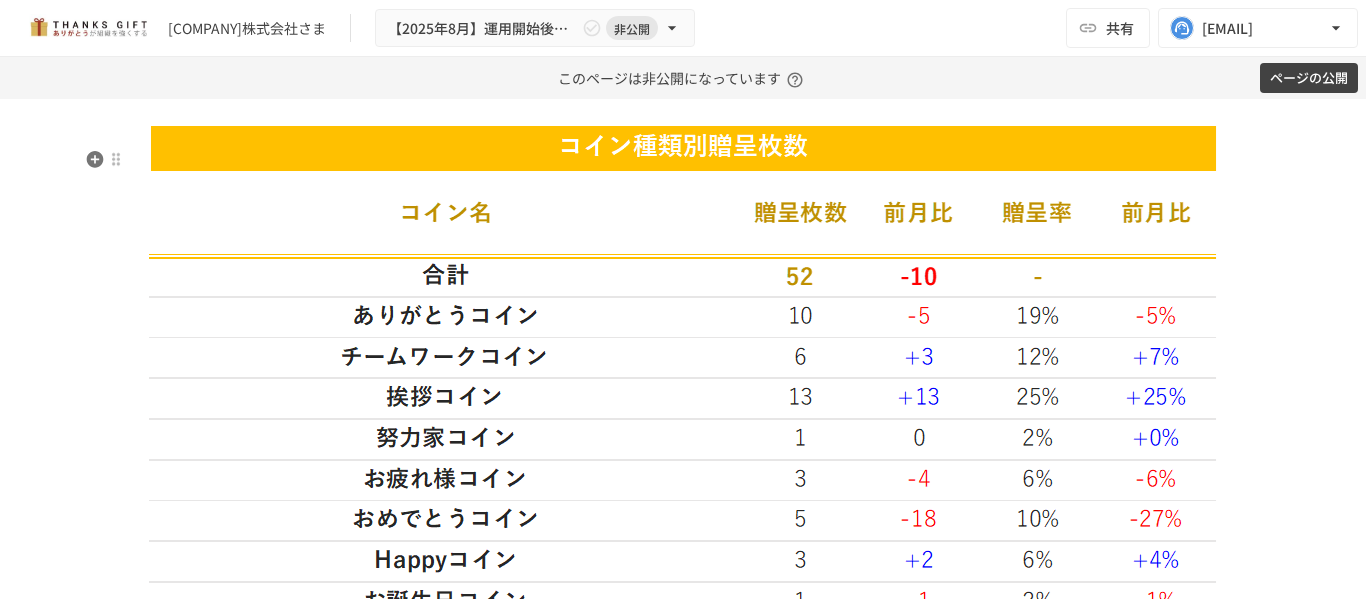 scroll, scrollTop: 3929, scrollLeft: 0, axis: vertical 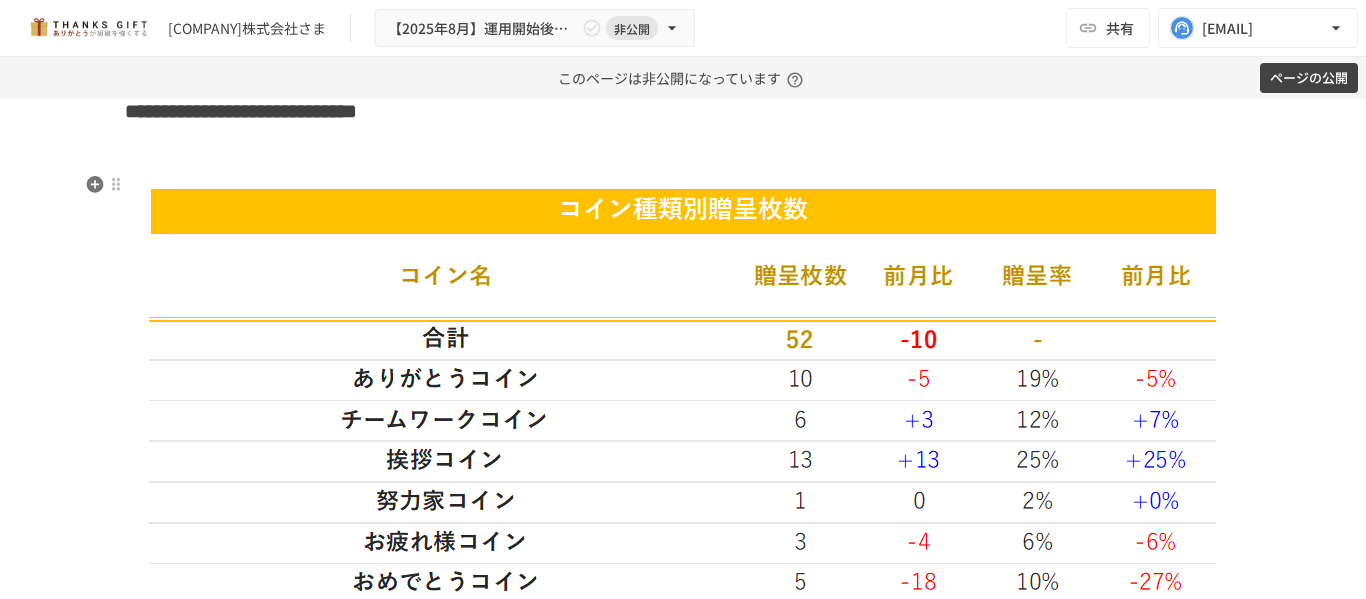 click at bounding box center (683, 161) 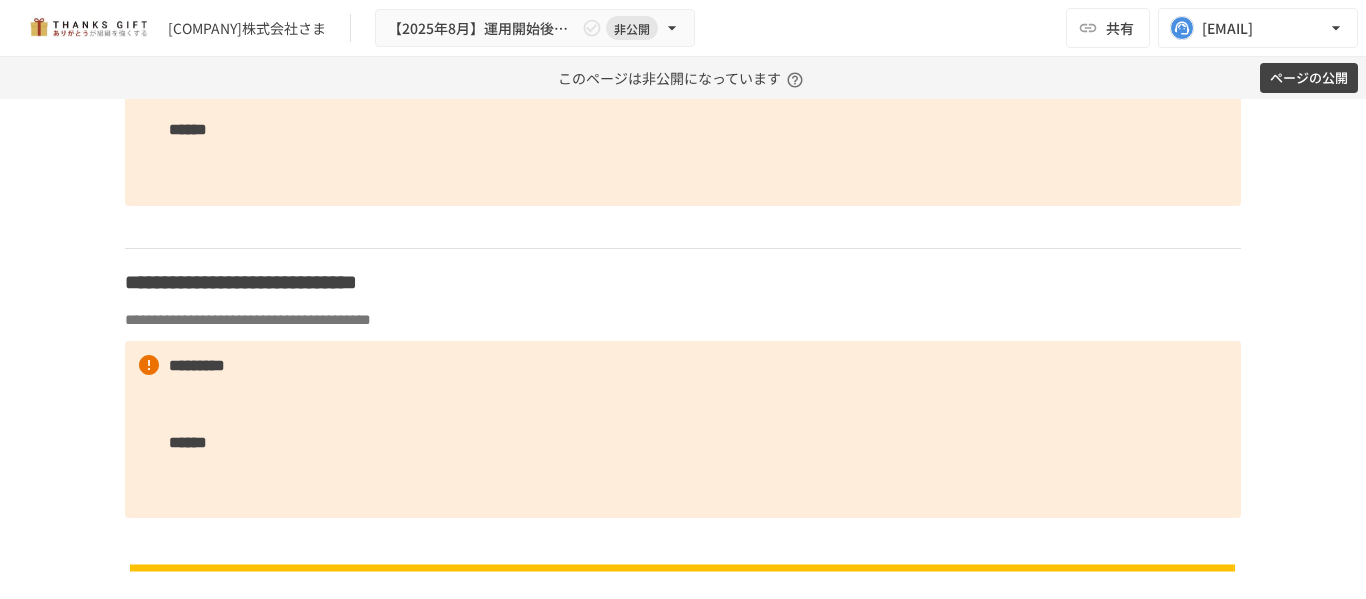 scroll, scrollTop: 4829, scrollLeft: 0, axis: vertical 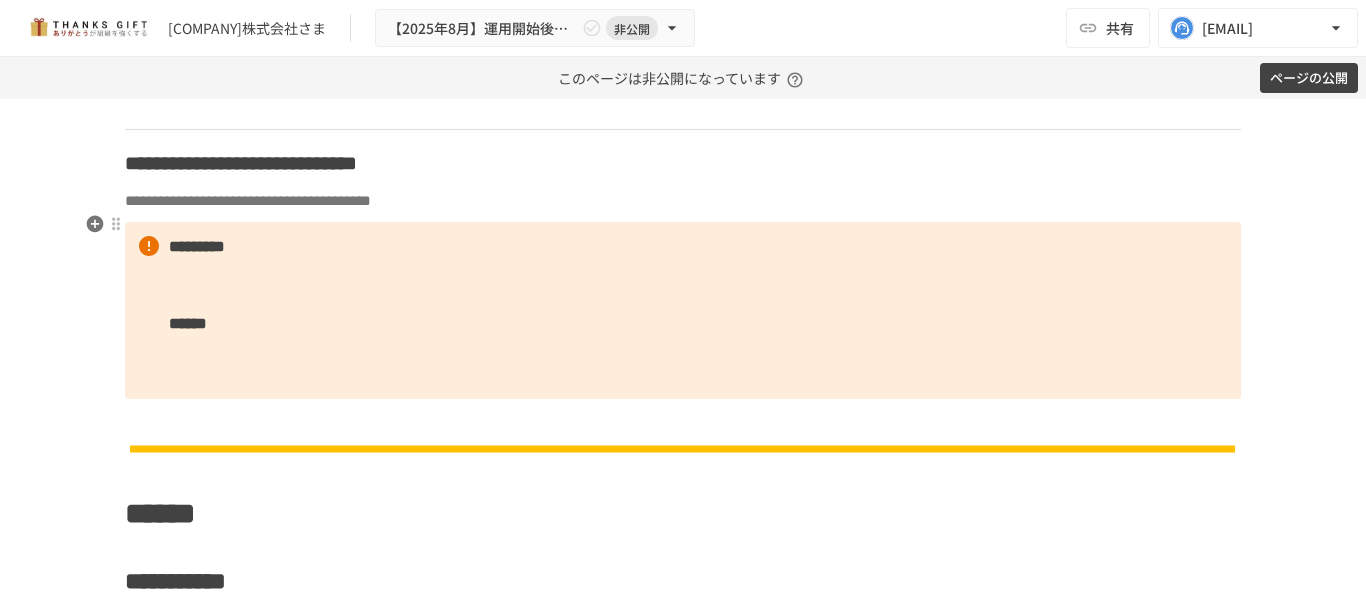 click on "**********" at bounding box center [683, 201] 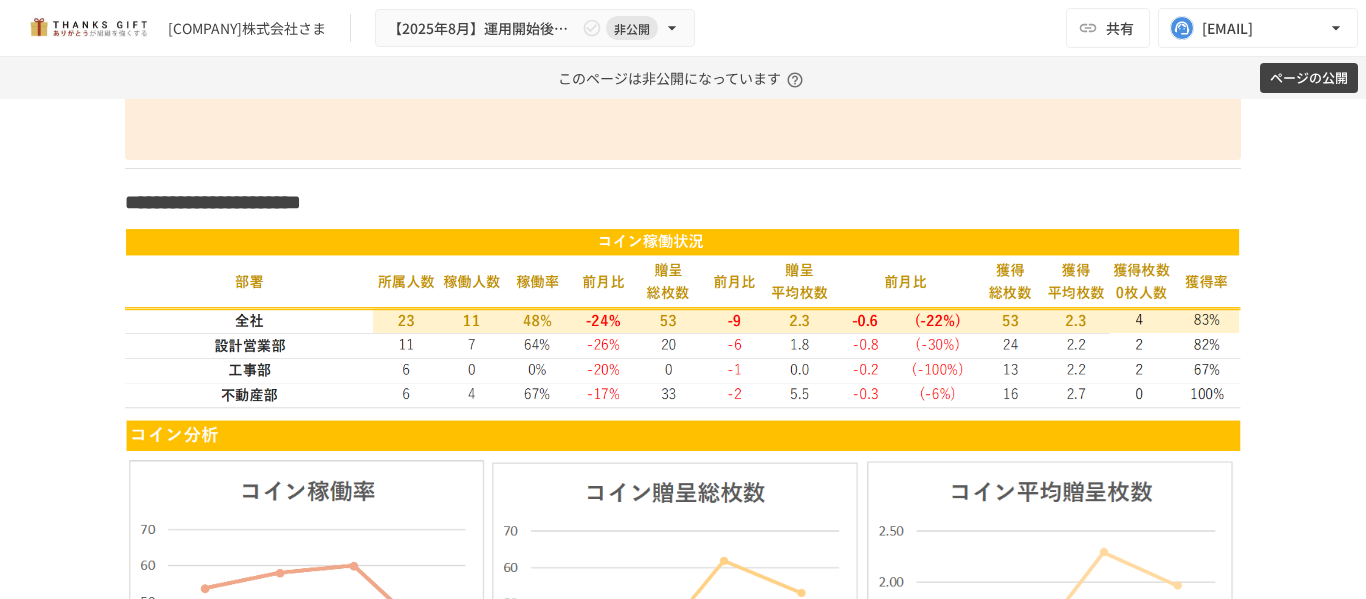 scroll, scrollTop: 2729, scrollLeft: 0, axis: vertical 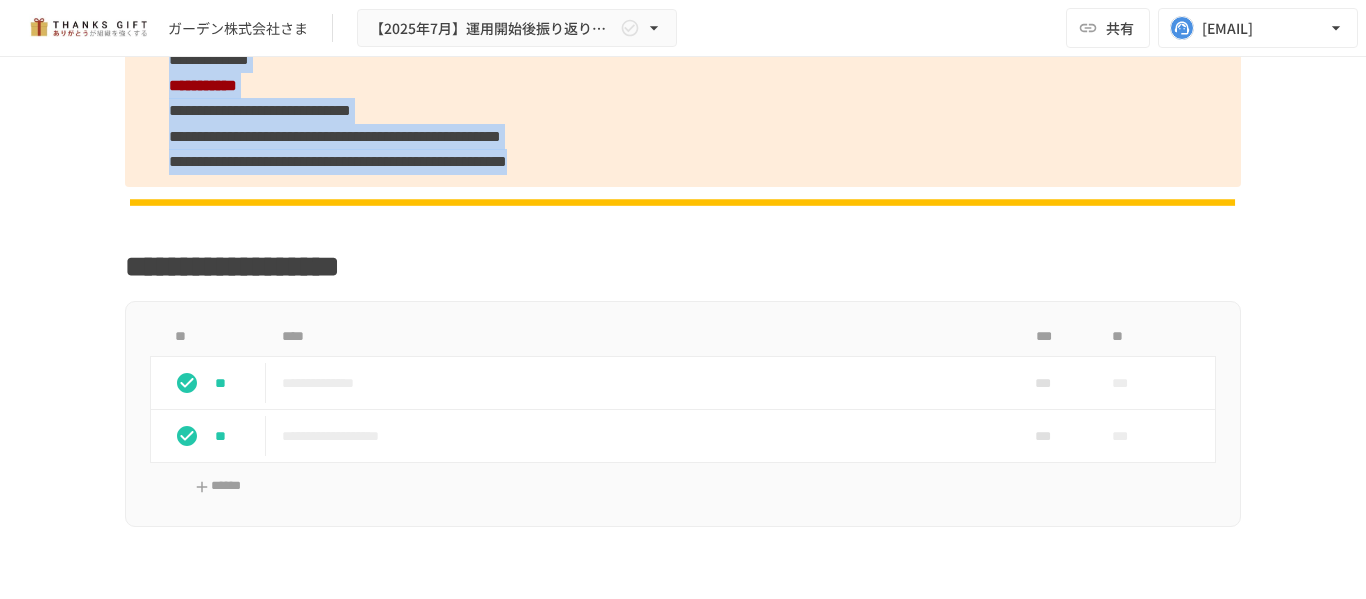 drag, startPoint x: 164, startPoint y: 221, endPoint x: 1293, endPoint y: 177, distance: 1129.857 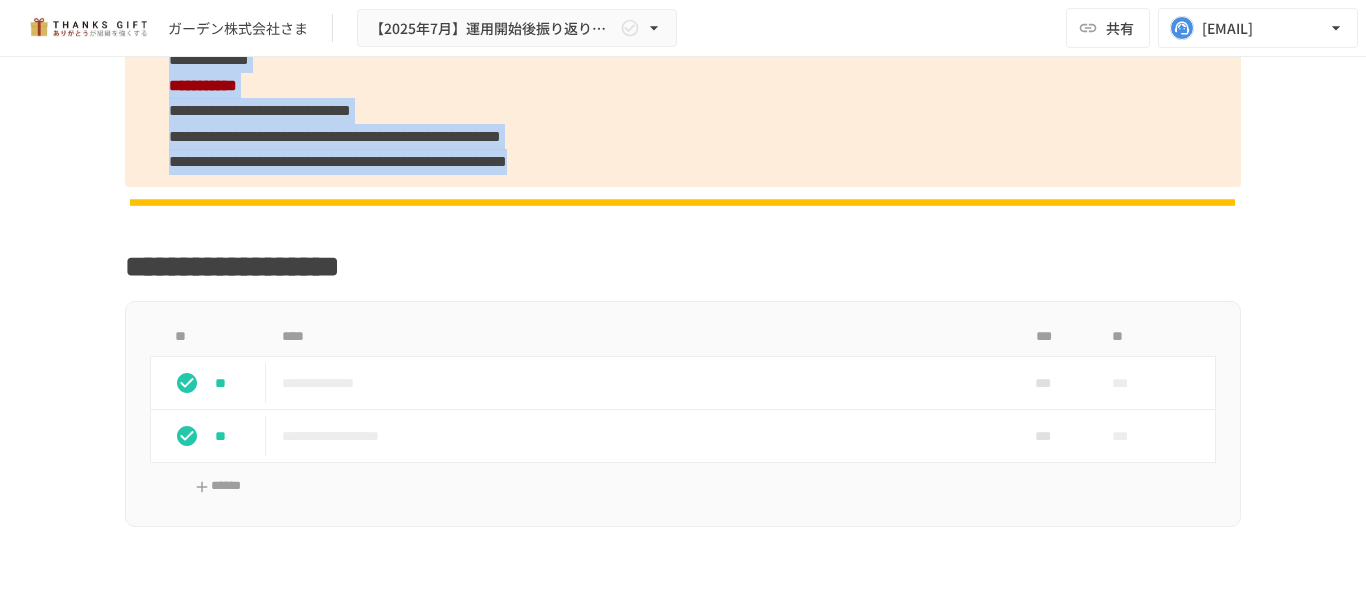 click on "**********" at bounding box center (683, 307) 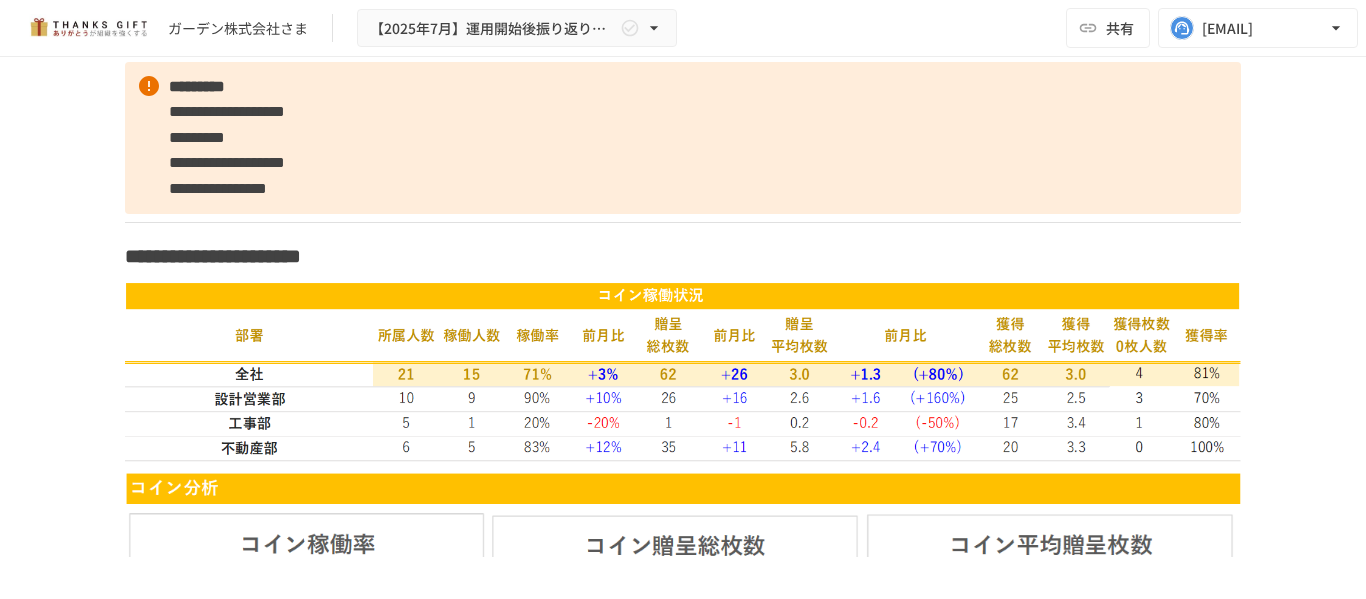scroll, scrollTop: 2904, scrollLeft: 0, axis: vertical 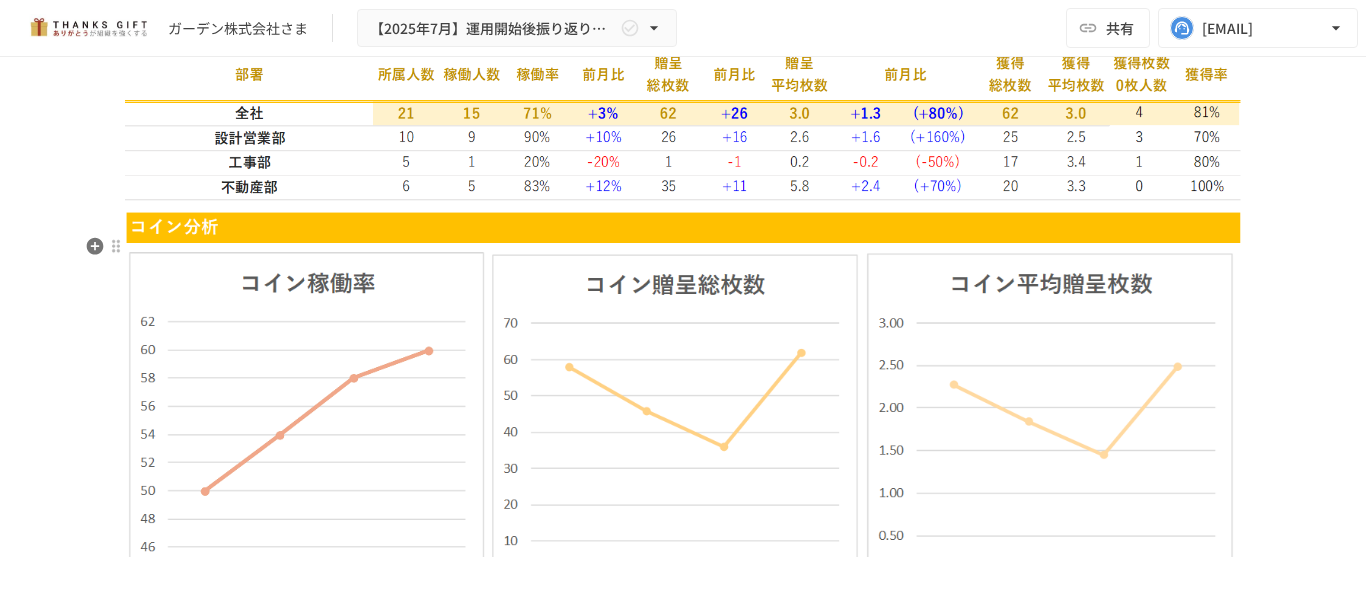 click at bounding box center (683, 506) 